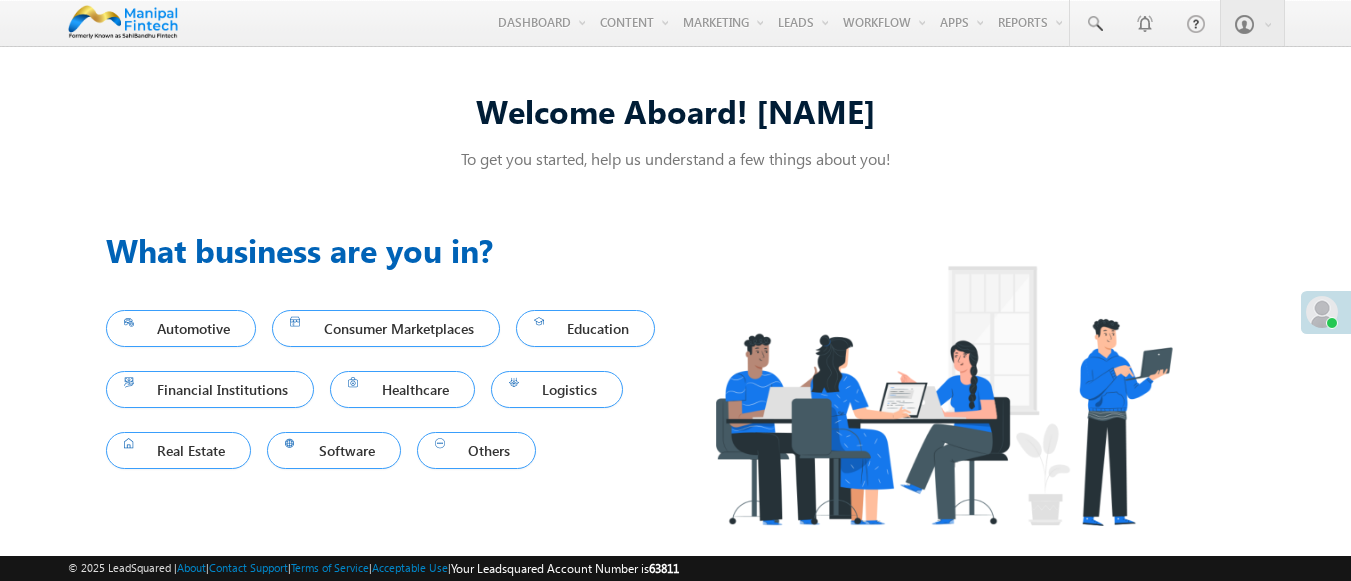 scroll, scrollTop: 0, scrollLeft: 0, axis: both 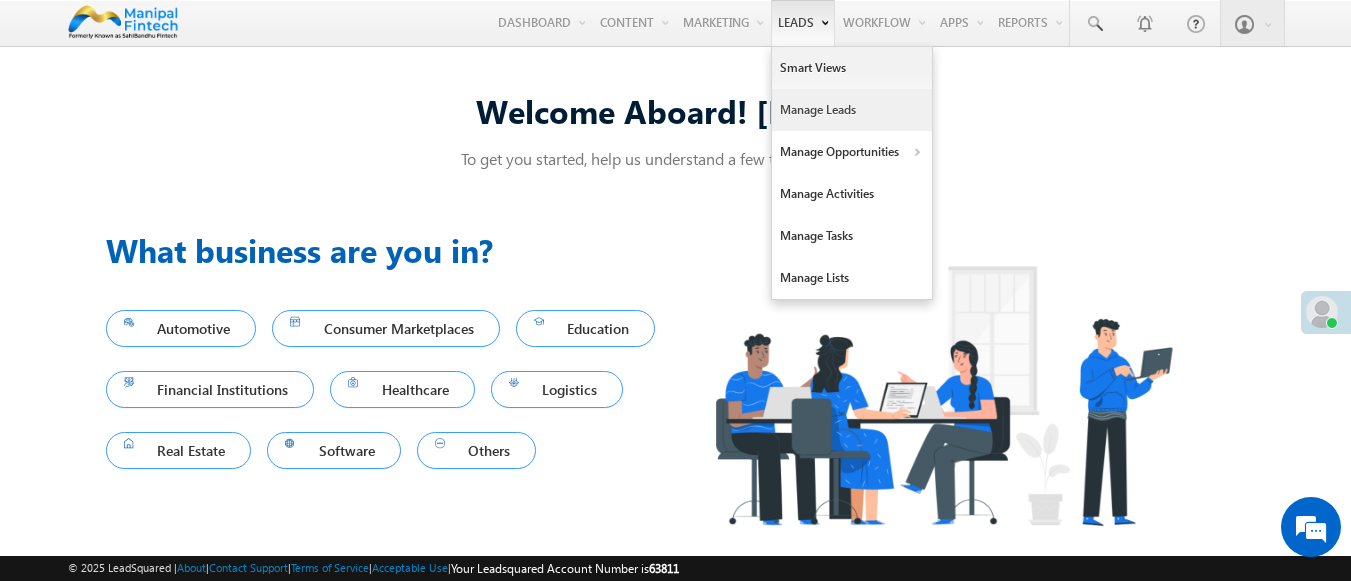 click on "Manage Leads" at bounding box center (852, 110) 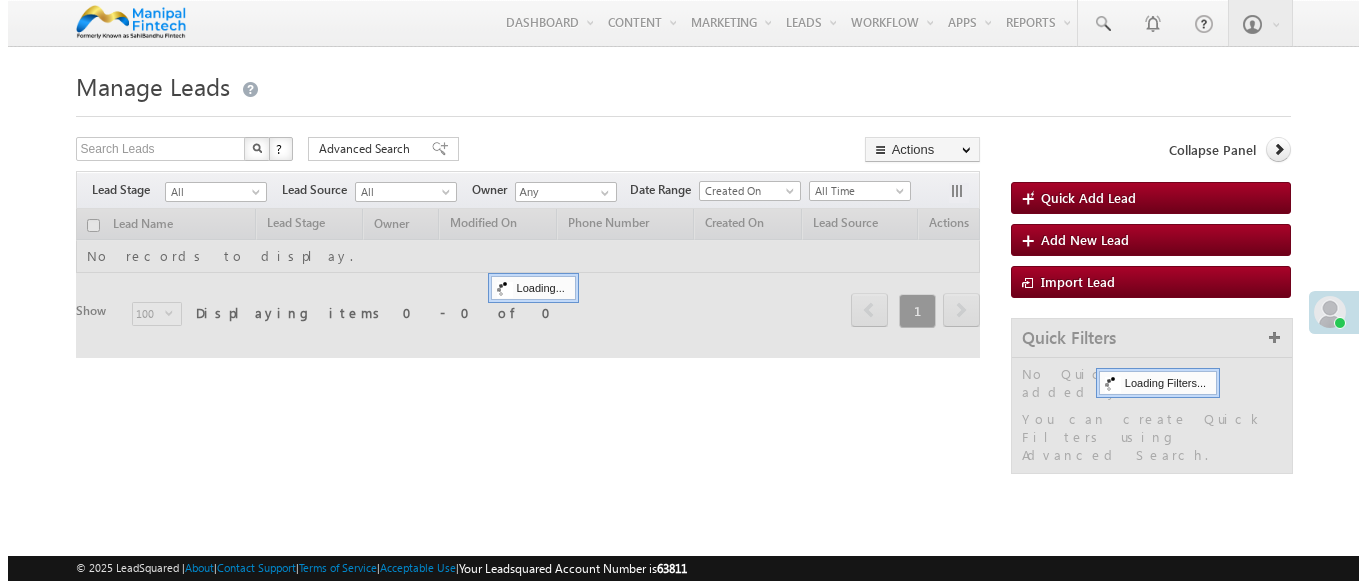 scroll, scrollTop: 0, scrollLeft: 0, axis: both 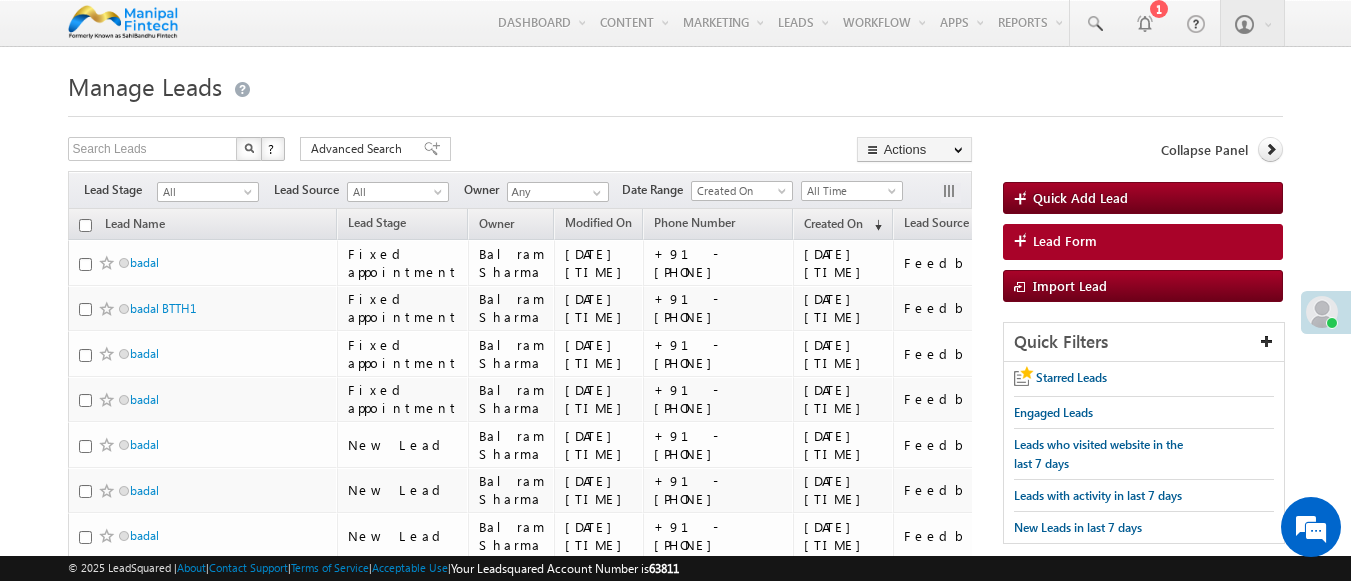 click on "Lead Form" at bounding box center [1143, 242] 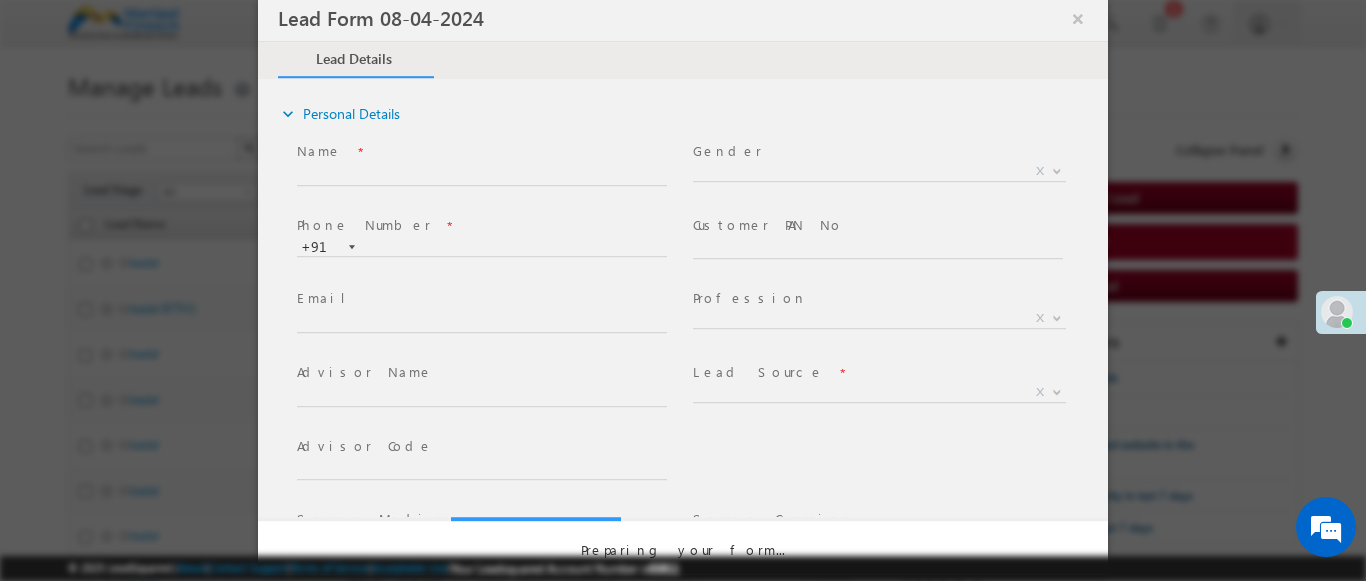 select on "Open" 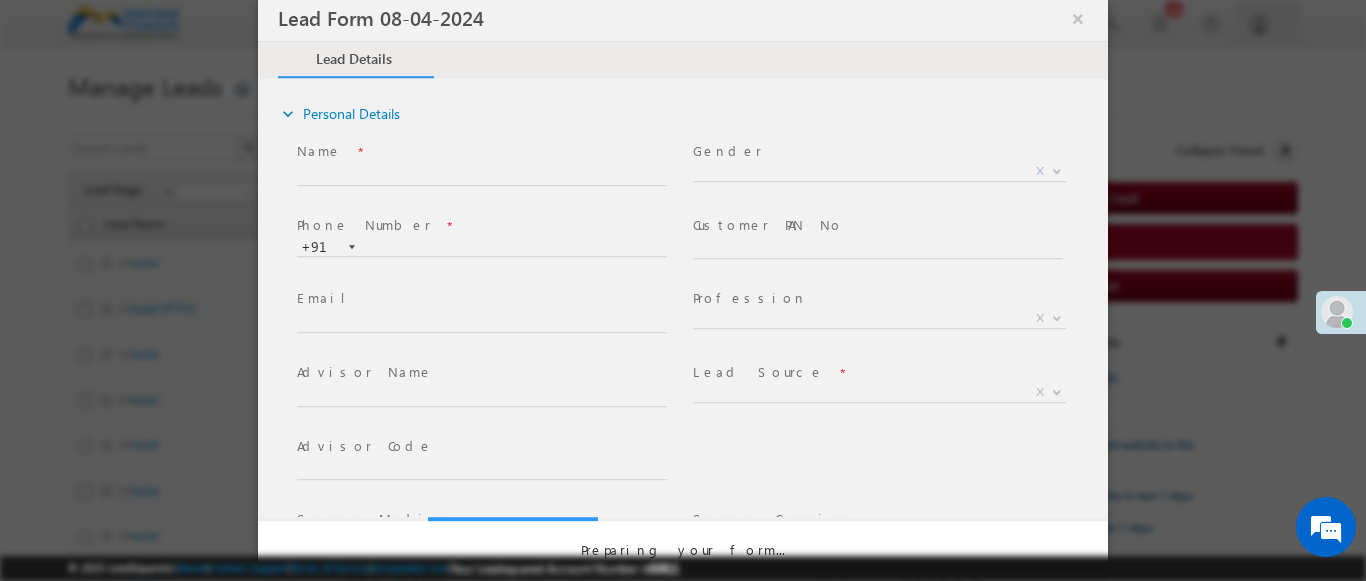 scroll, scrollTop: 0, scrollLeft: 0, axis: both 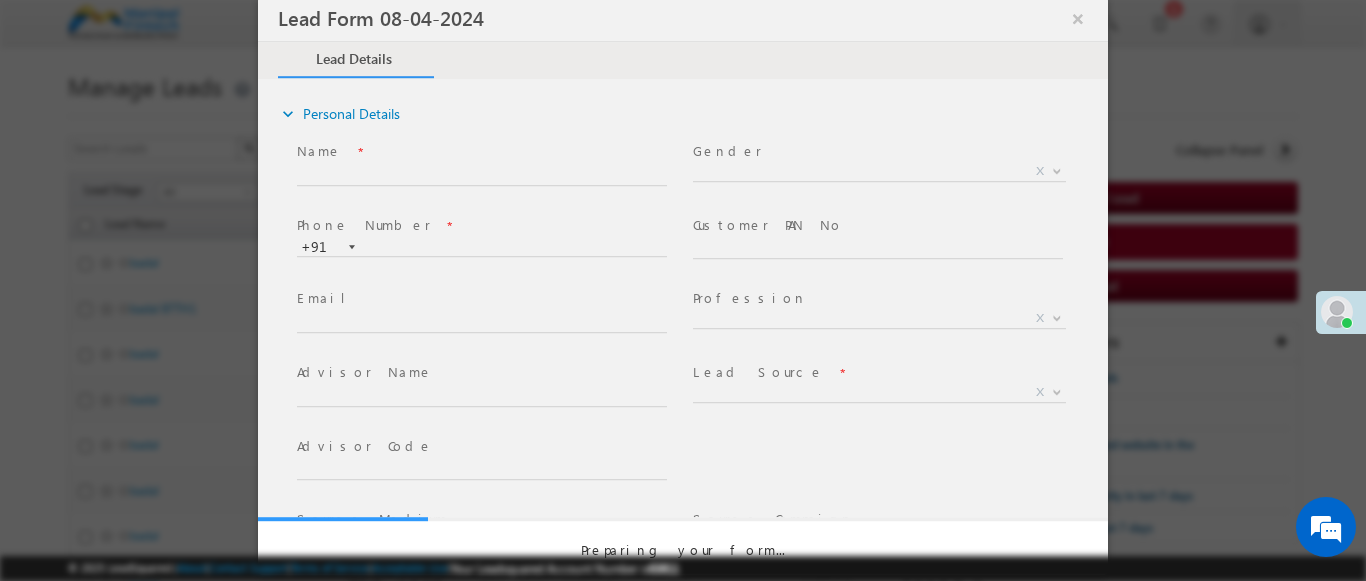 select on "Prospecting" 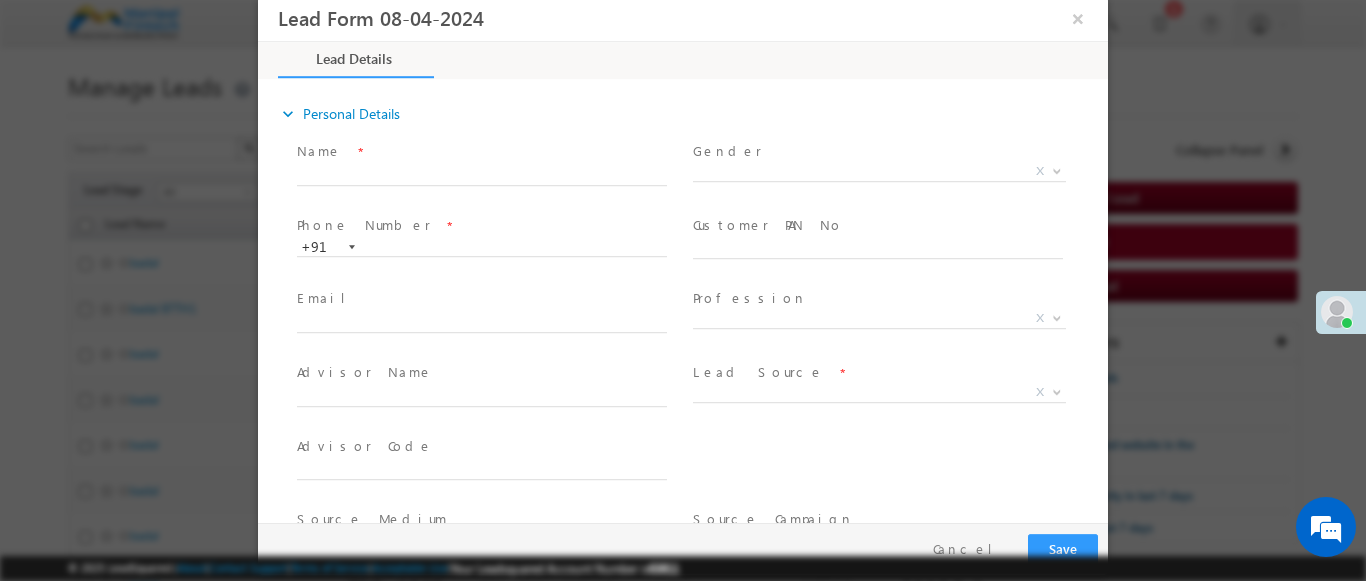 type on "3761" 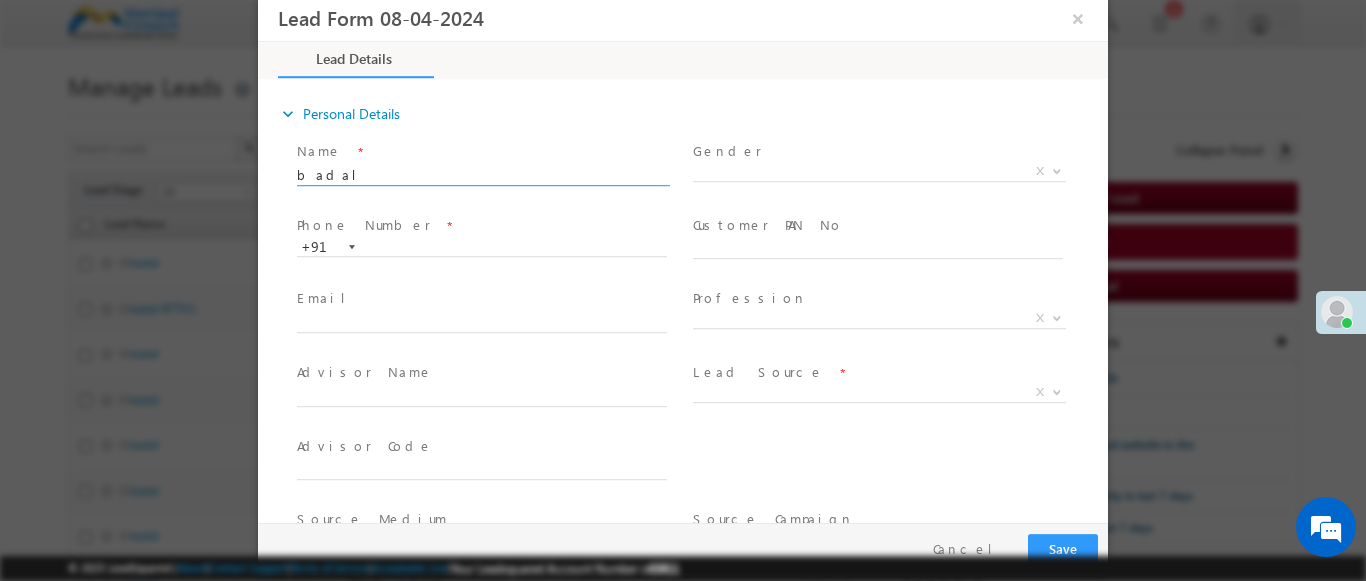 type on "badal" 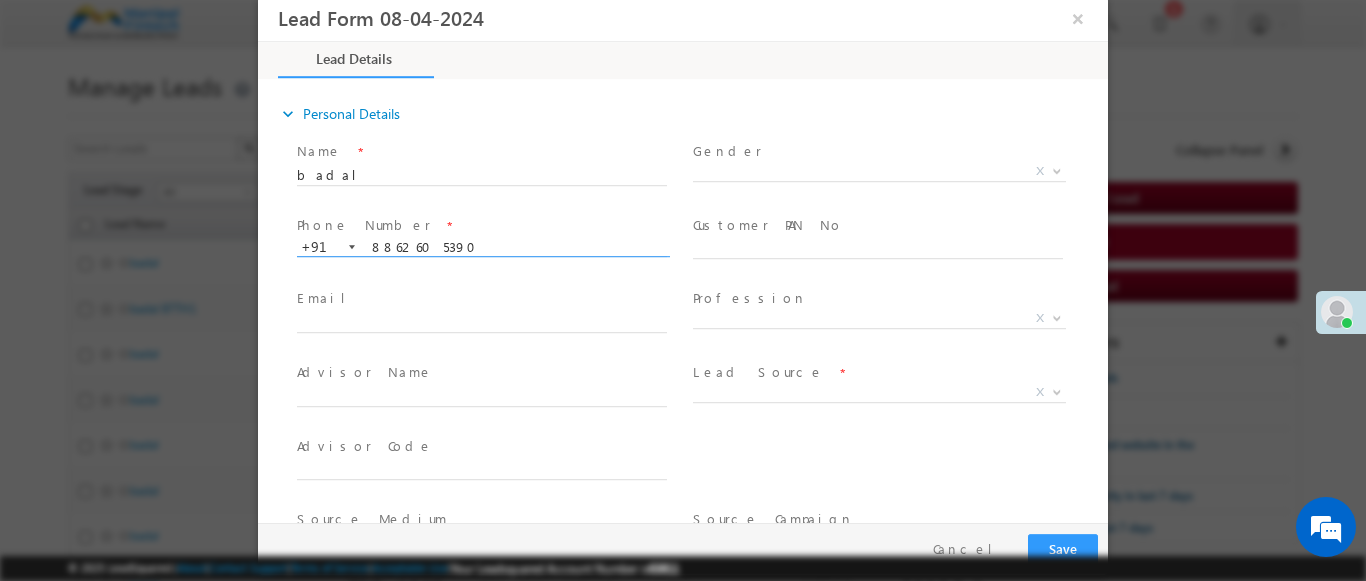 scroll, scrollTop: 0, scrollLeft: 0, axis: both 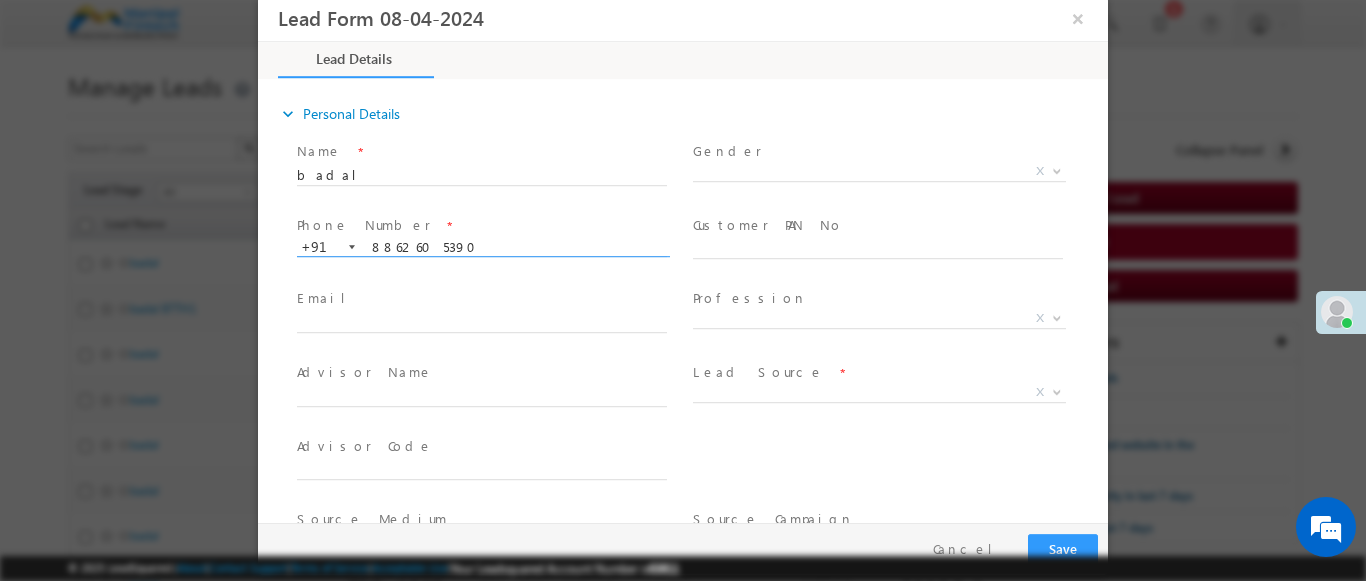 type on "8862605390" 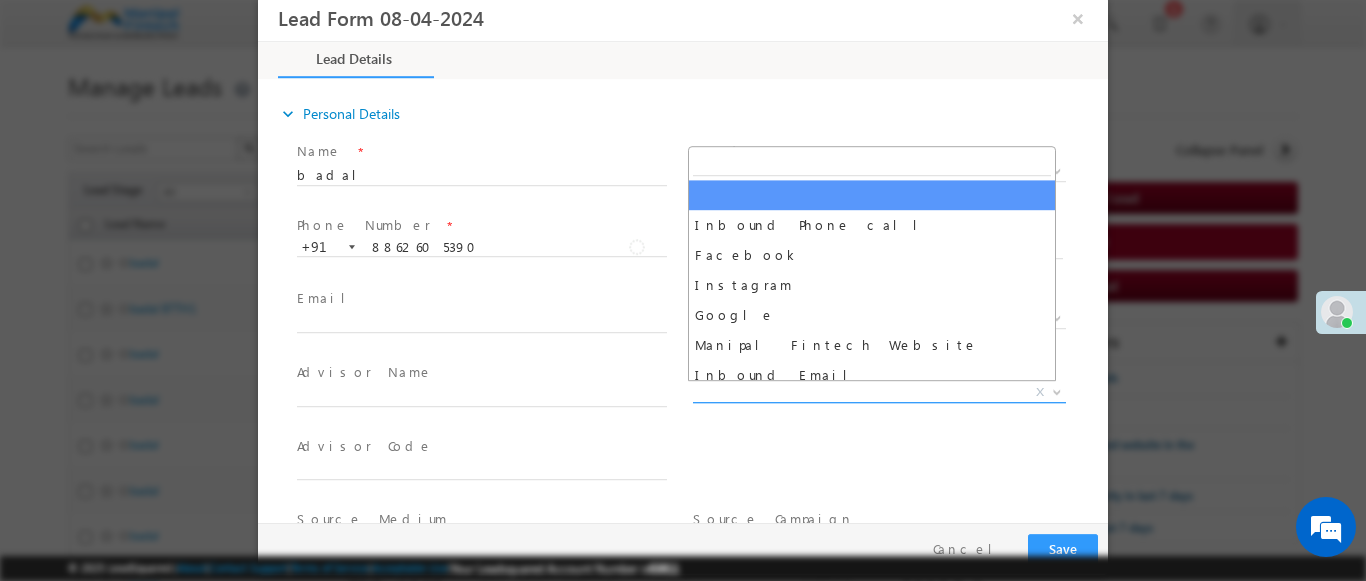scroll, scrollTop: 1570, scrollLeft: 0, axis: vertical 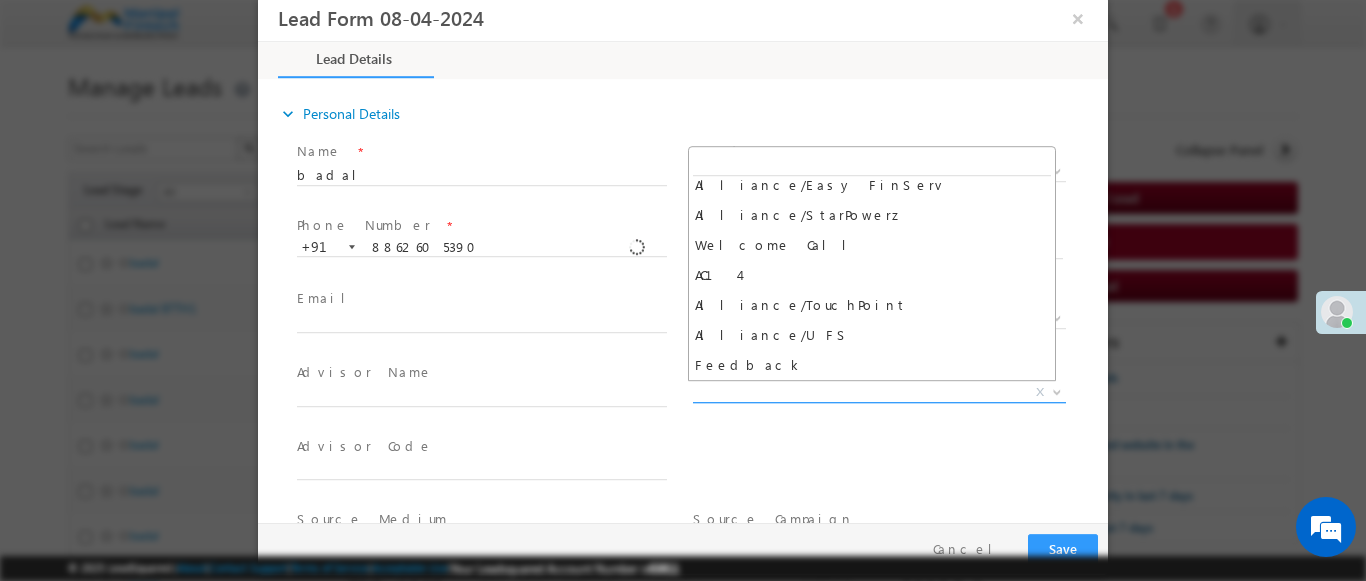 select on "Feedback" 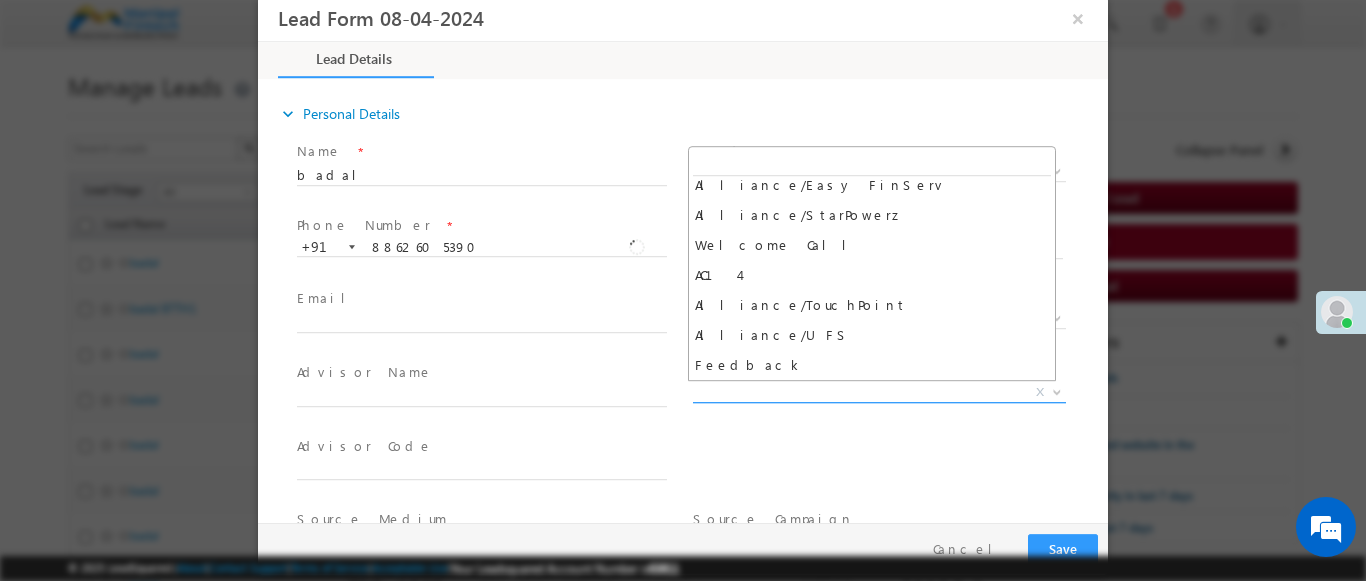 type on "badal- Feedback" 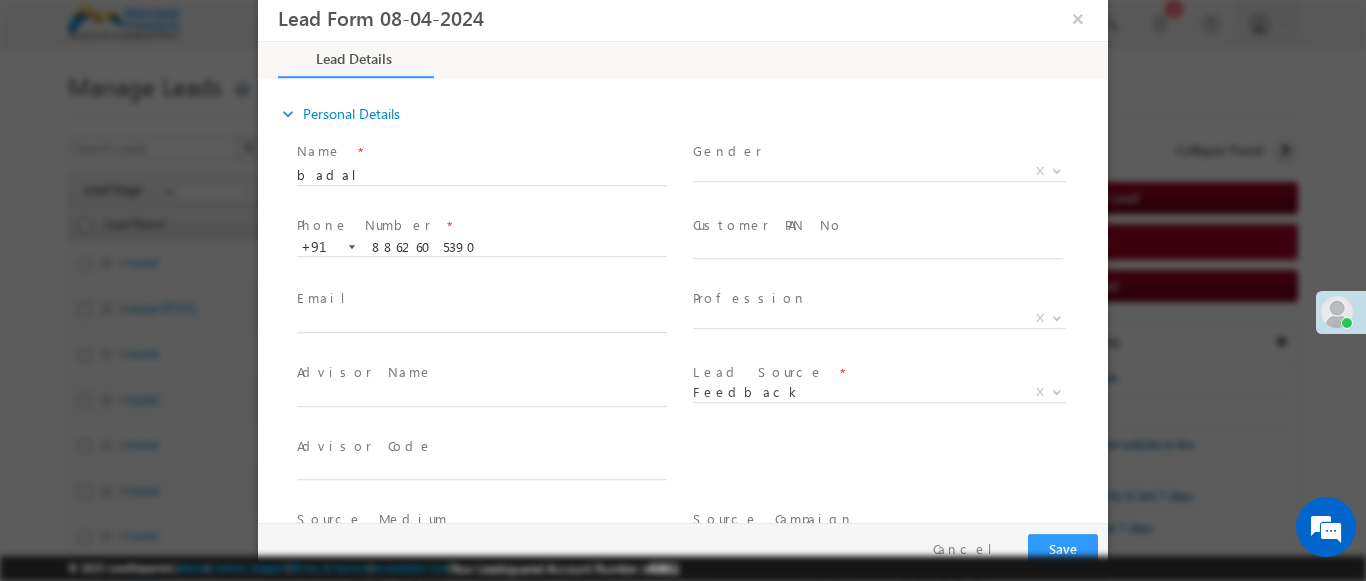 scroll, scrollTop: 886, scrollLeft: 0, axis: vertical 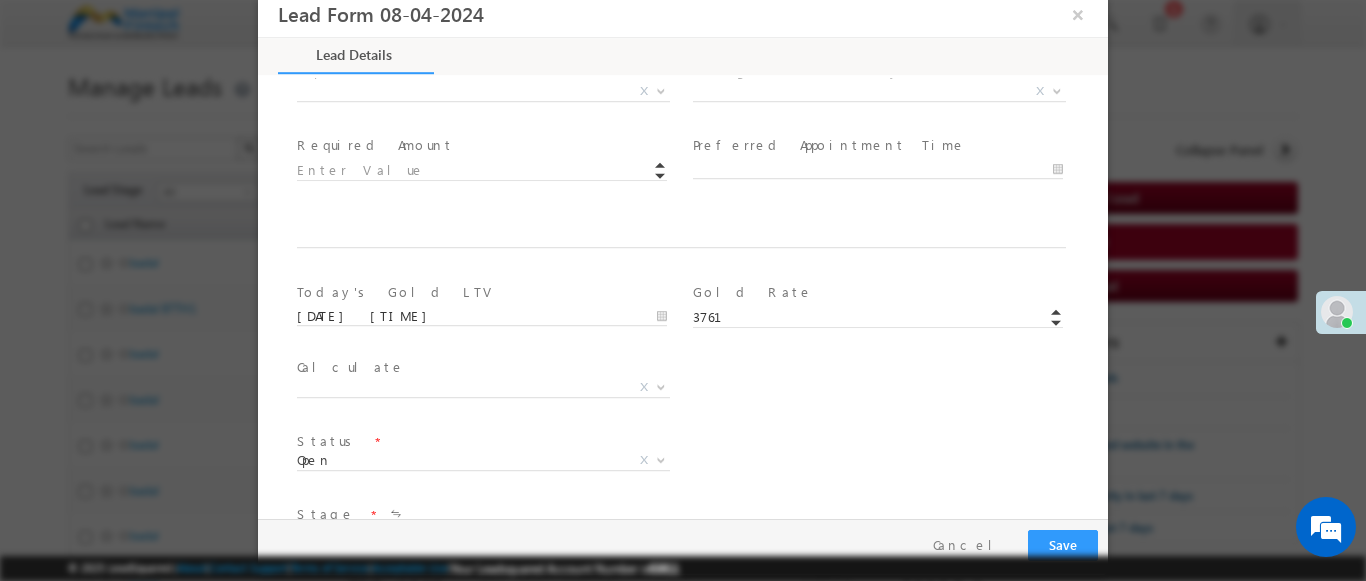 type on "600004" 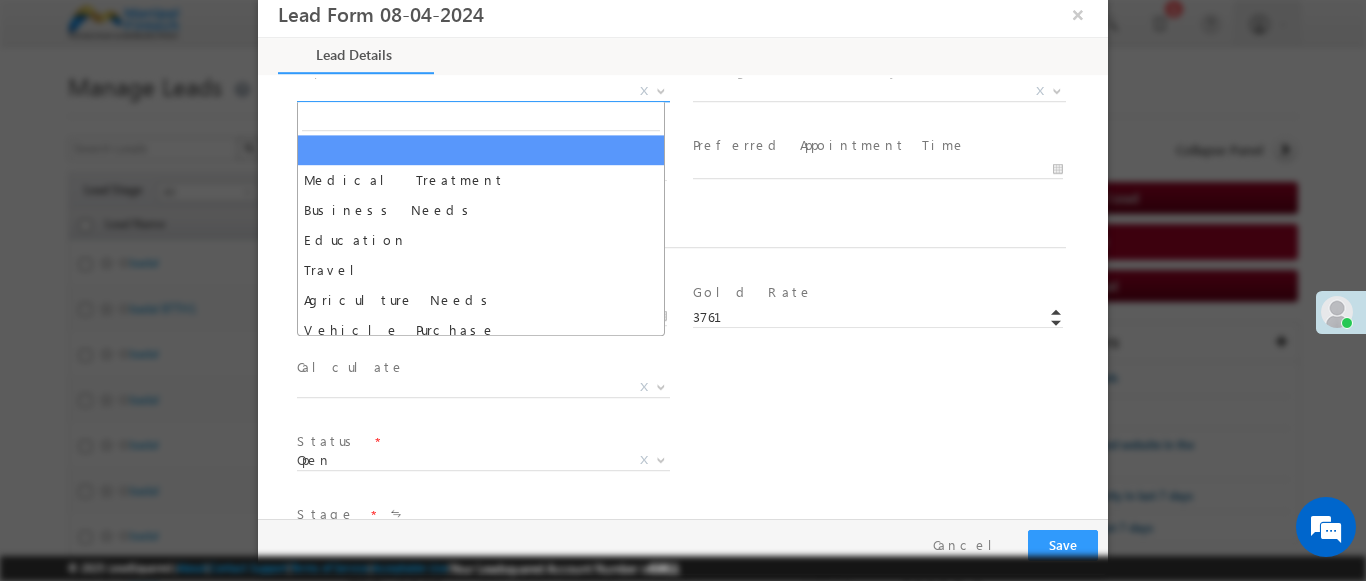select on "Medical Treatment" 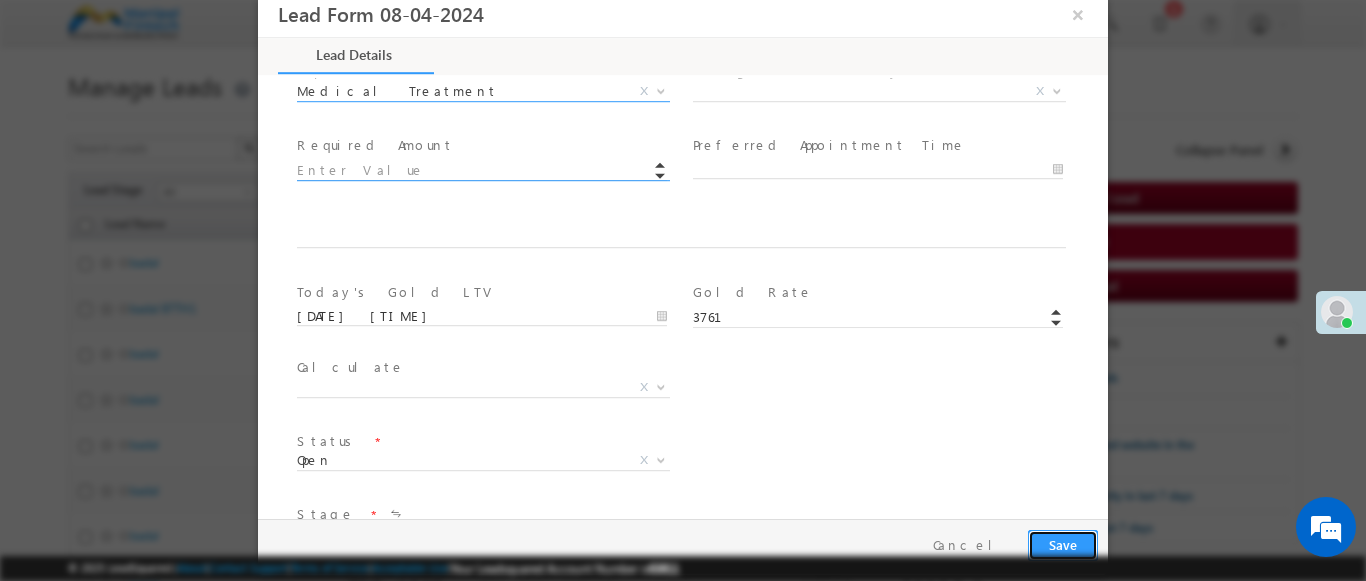 click on "Save" at bounding box center (1063, 545) 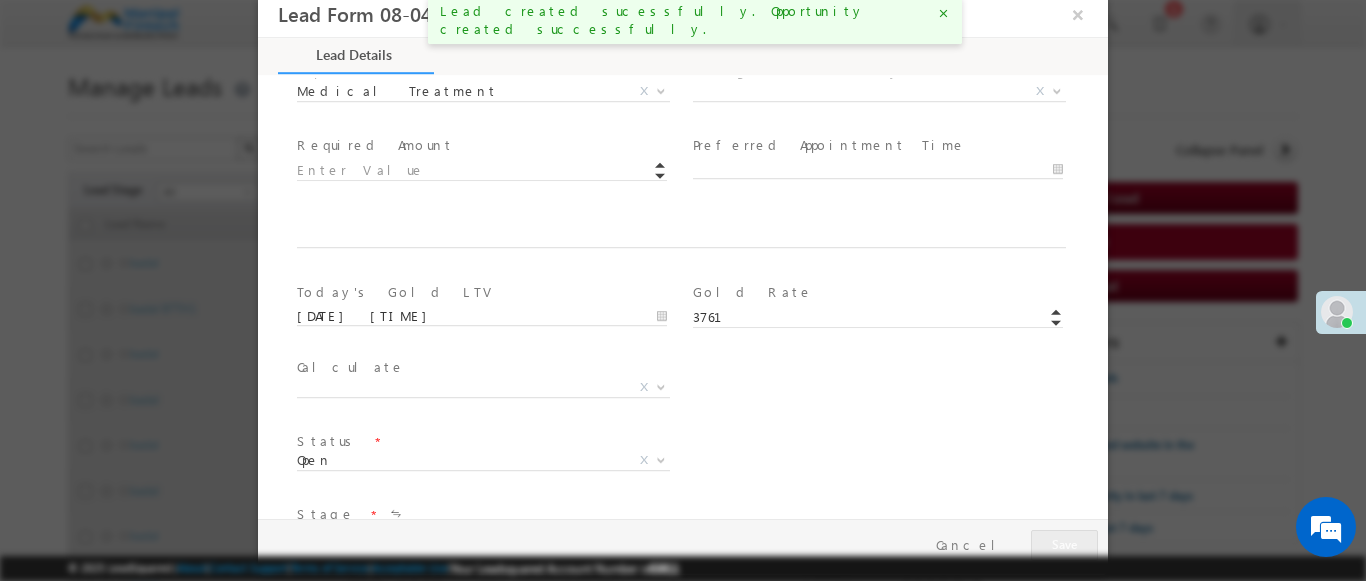 type on "Tamil Nadu" 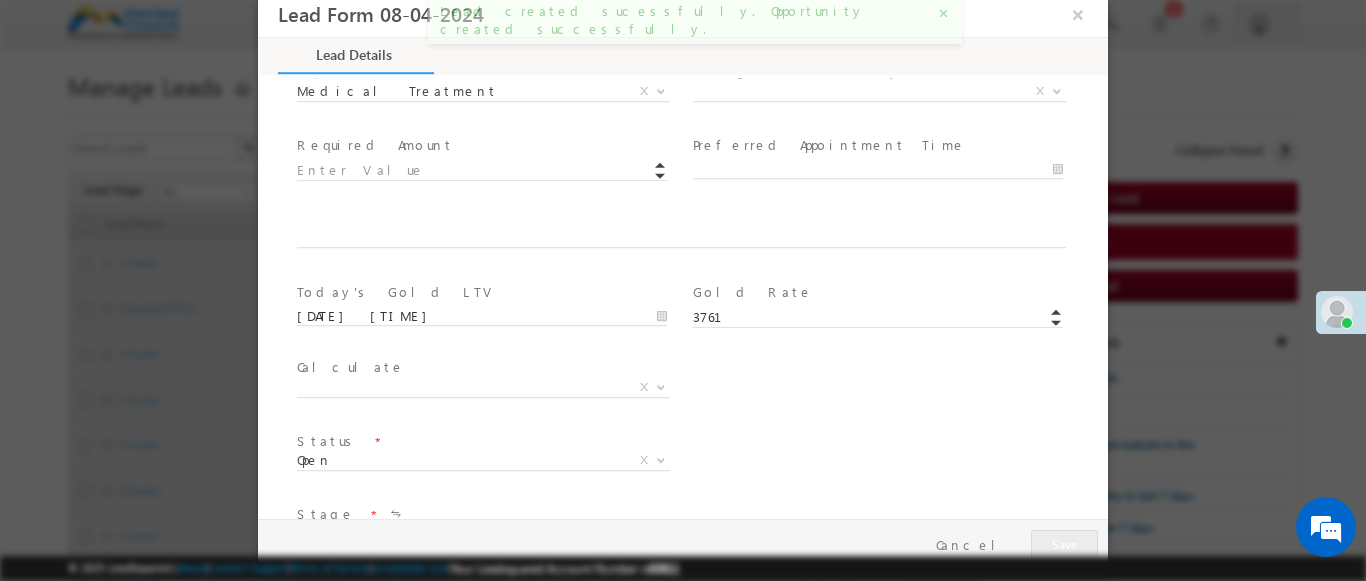 select on "Mandaveli" 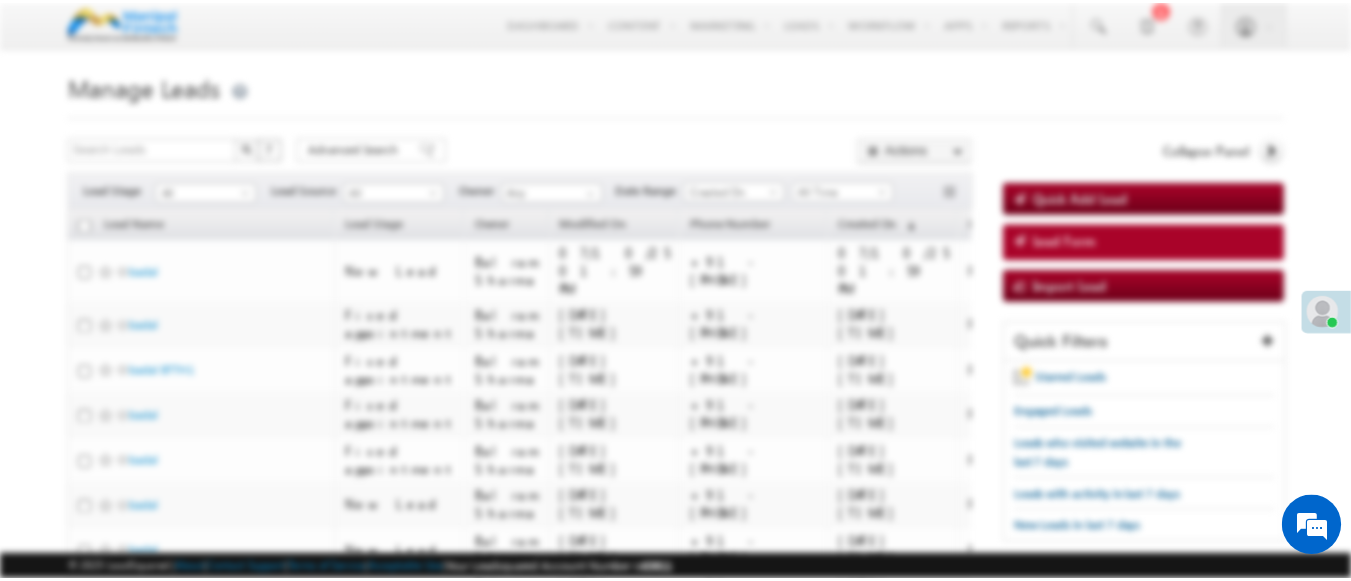 scroll, scrollTop: 0, scrollLeft: 0, axis: both 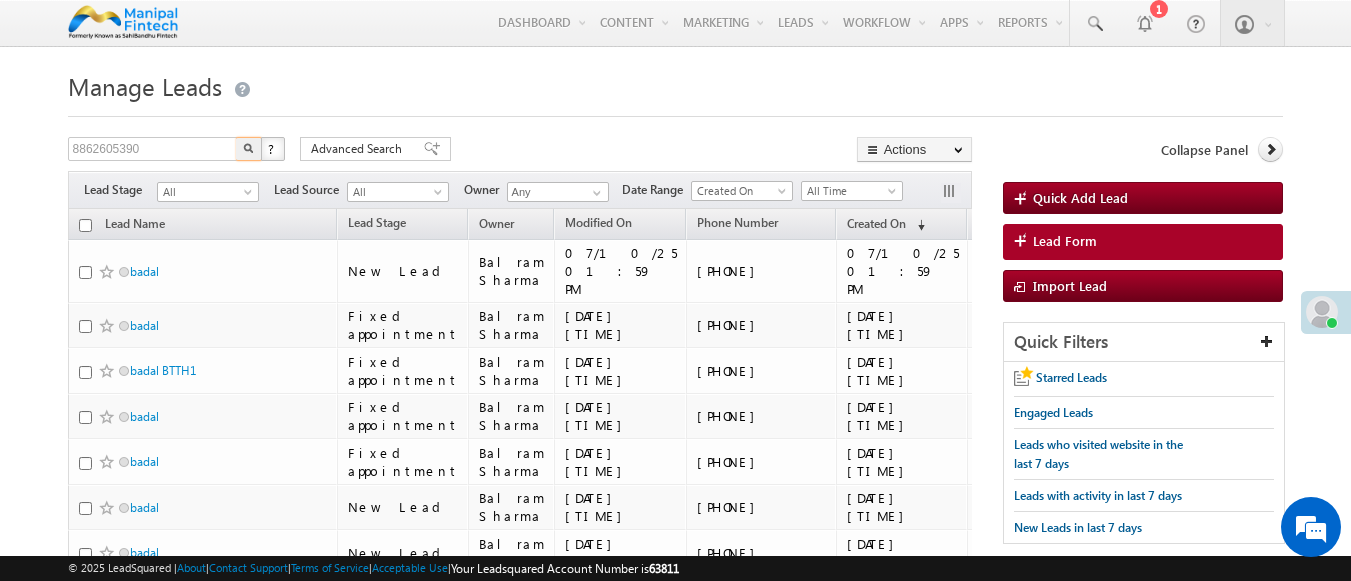 type on "8862605390" 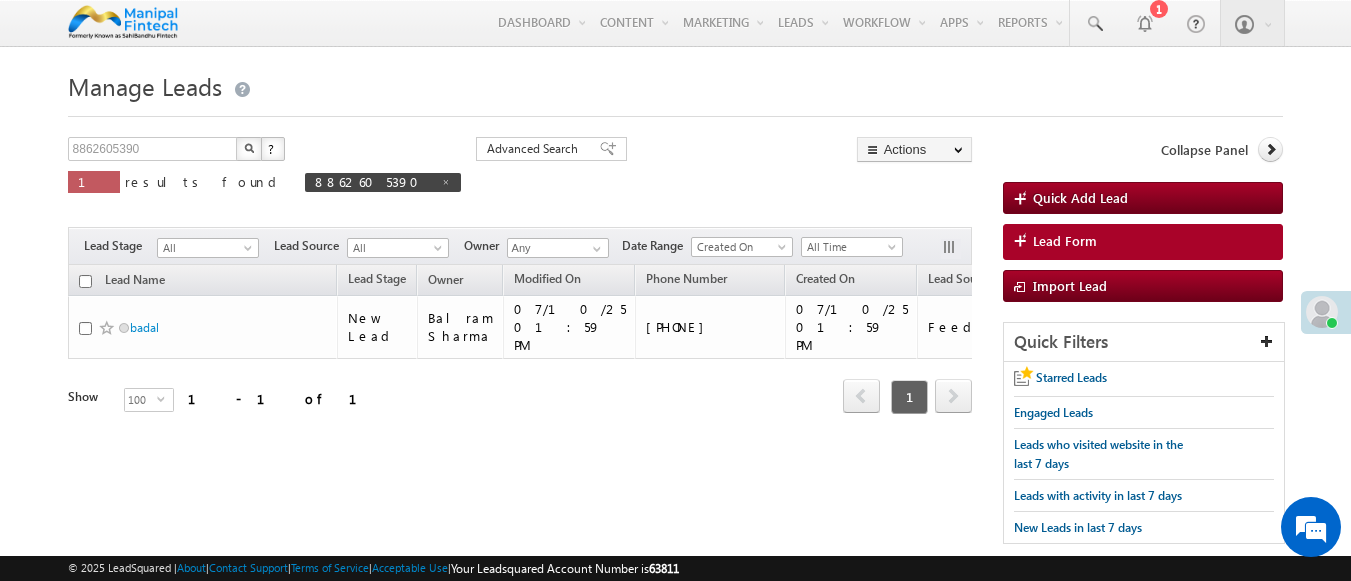 scroll, scrollTop: 0, scrollLeft: 0, axis: both 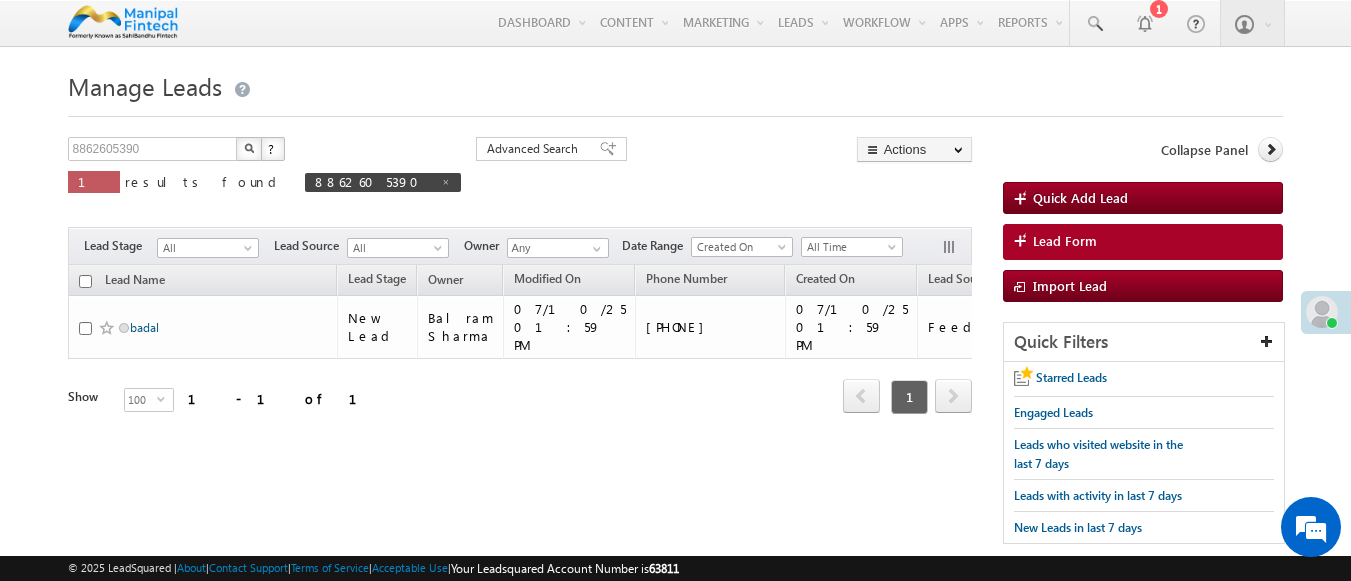 click on "badal" at bounding box center (144, 327) 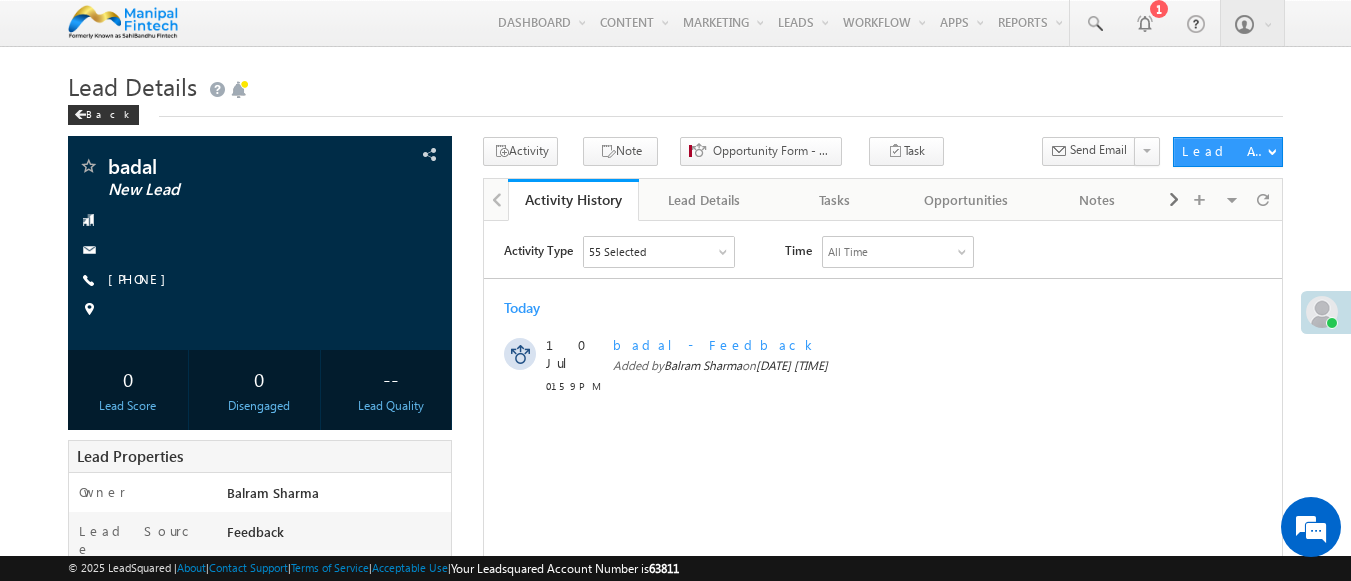 scroll, scrollTop: 0, scrollLeft: 0, axis: both 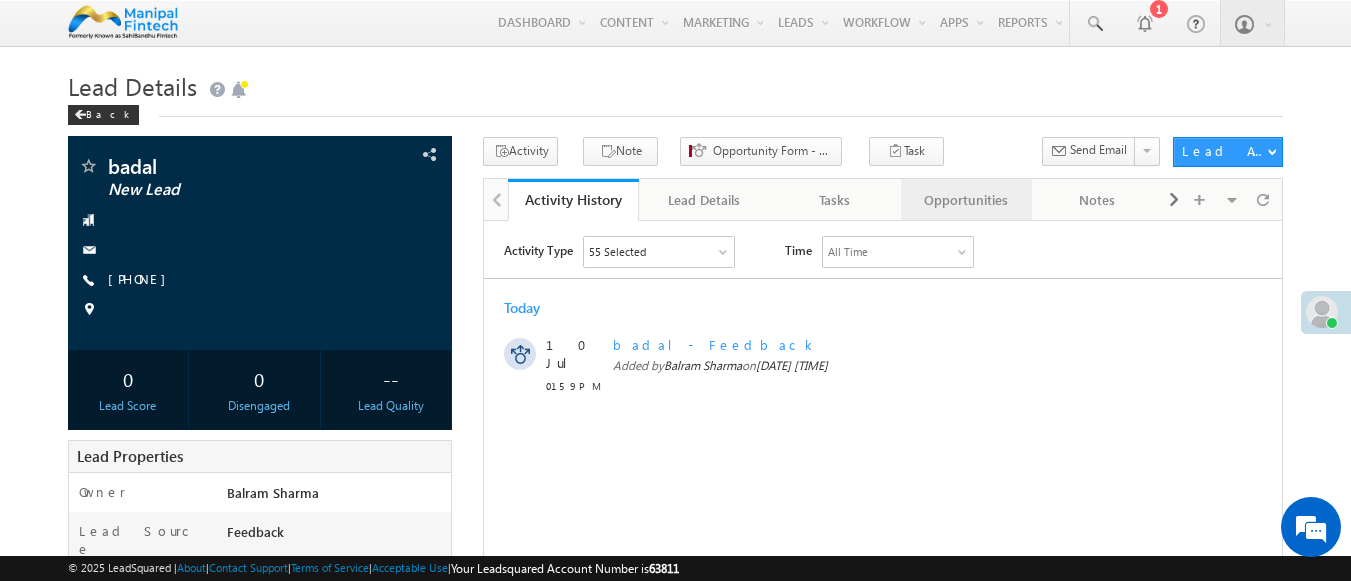 click on "Opportunities" at bounding box center (965, 200) 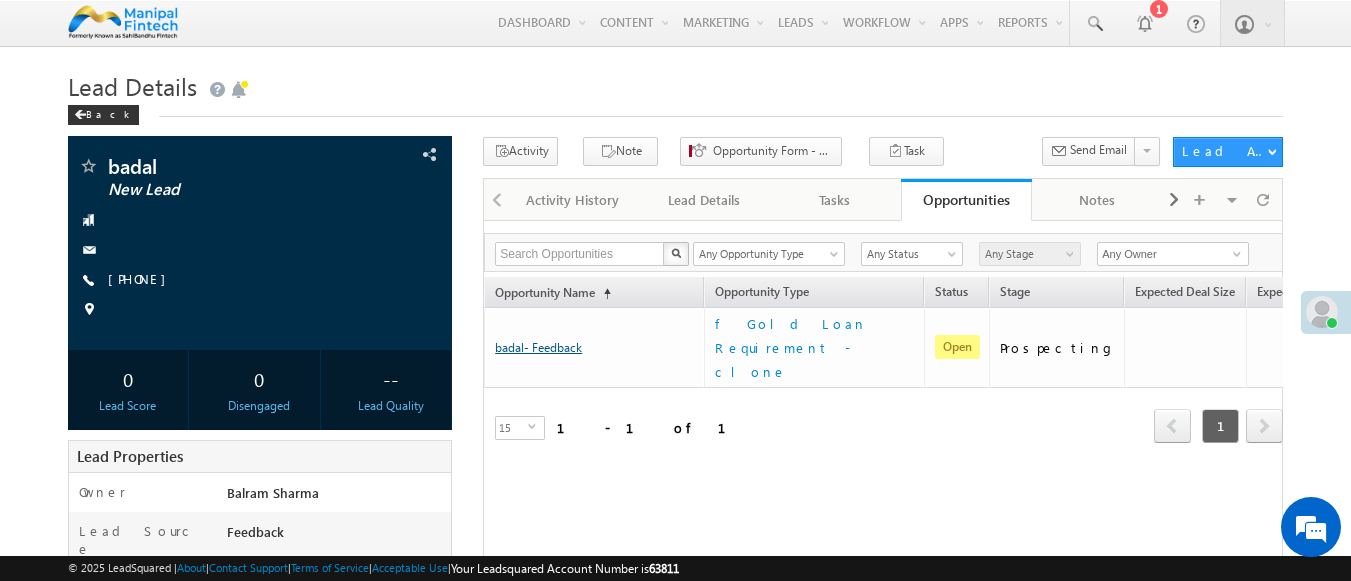 click on "badal- Feedback" at bounding box center (538, 347) 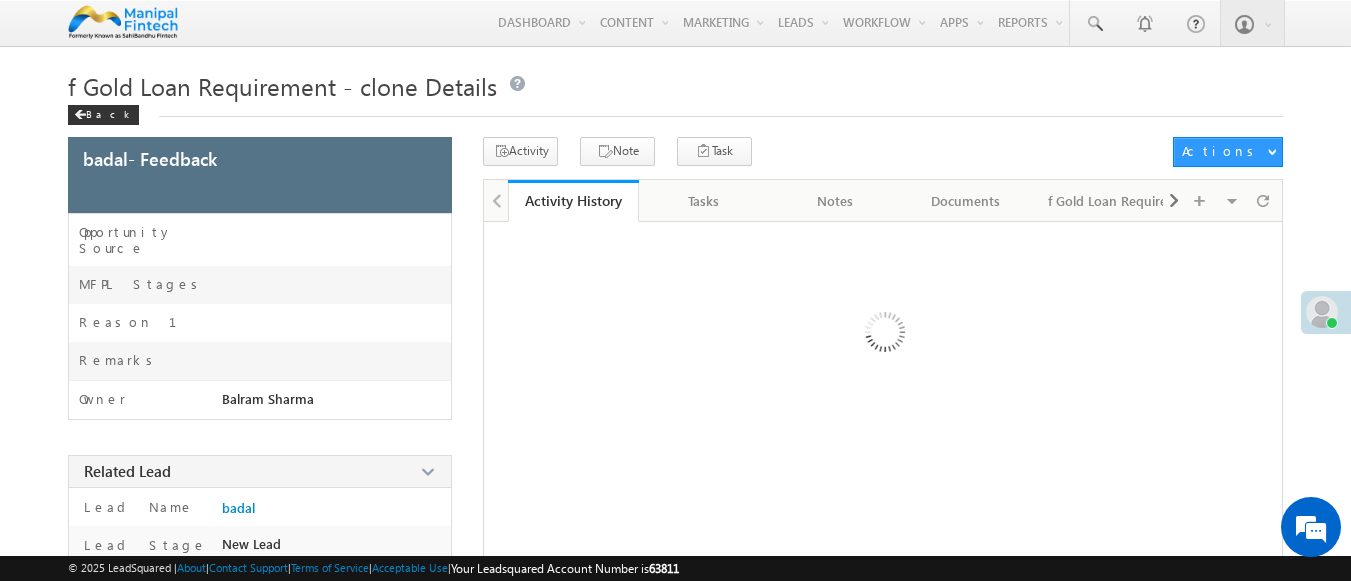 scroll, scrollTop: 0, scrollLeft: 0, axis: both 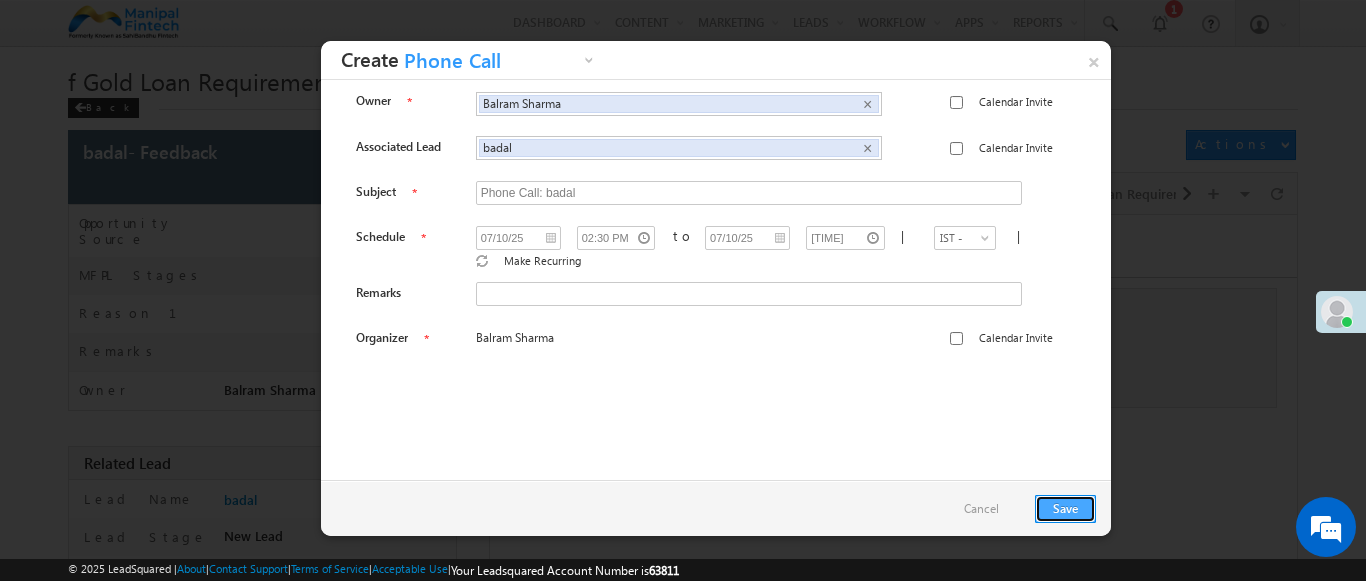 click on "Save" at bounding box center (1065, 509) 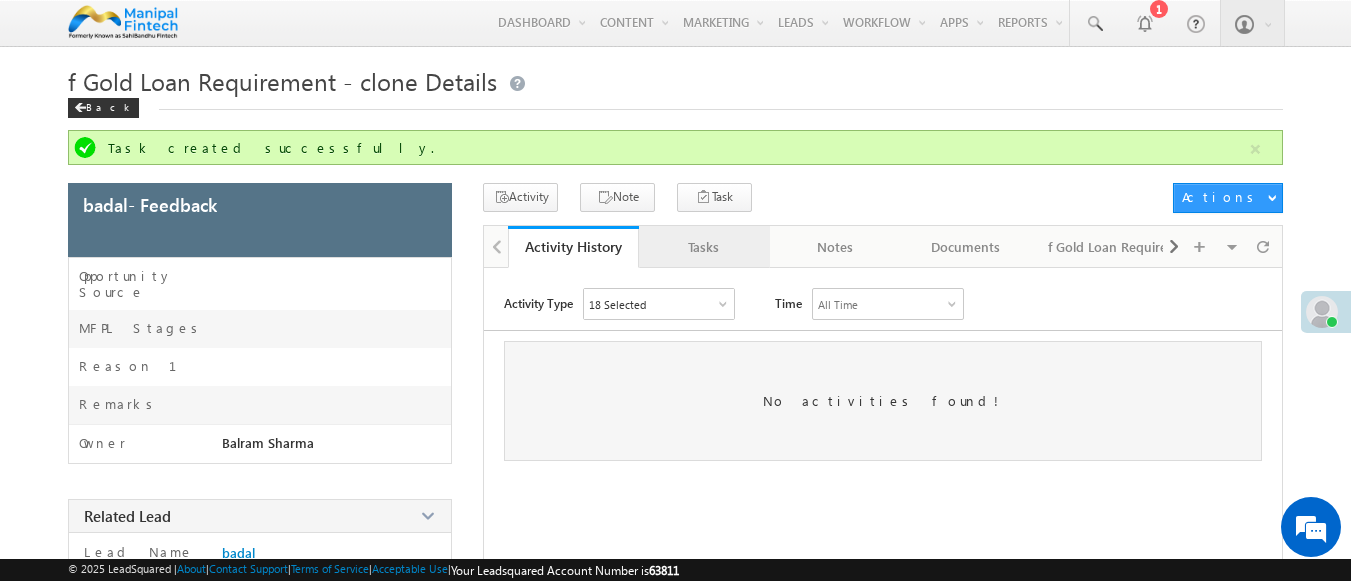 click on "Tasks" at bounding box center [703, 247] 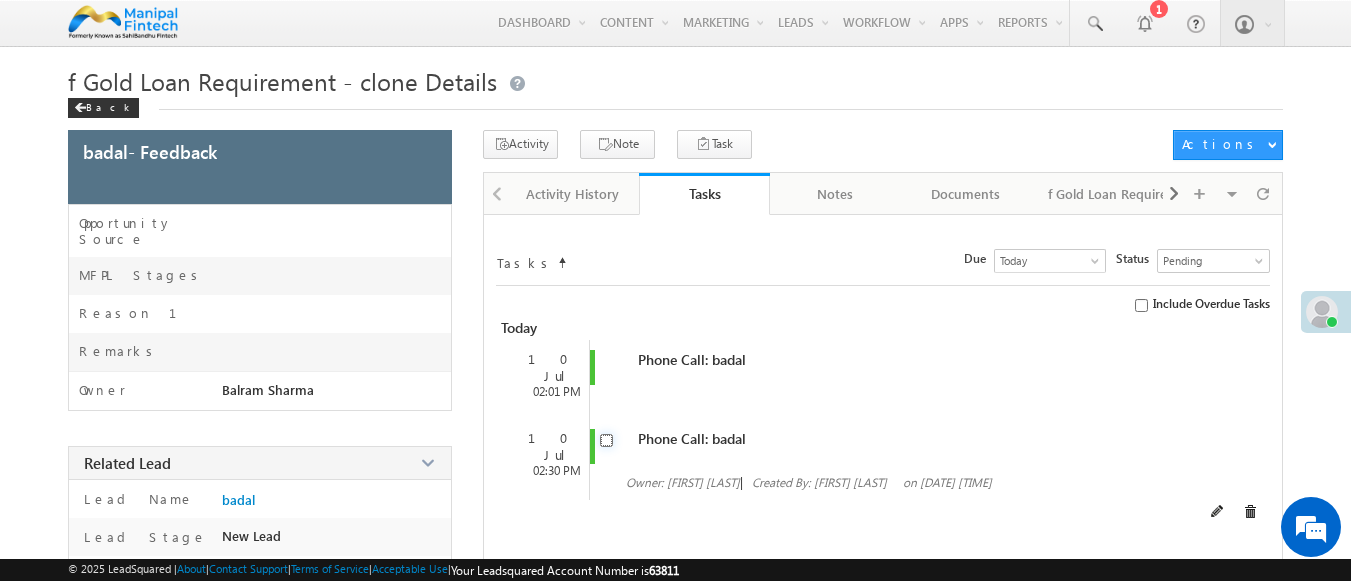 click at bounding box center (606, 440) 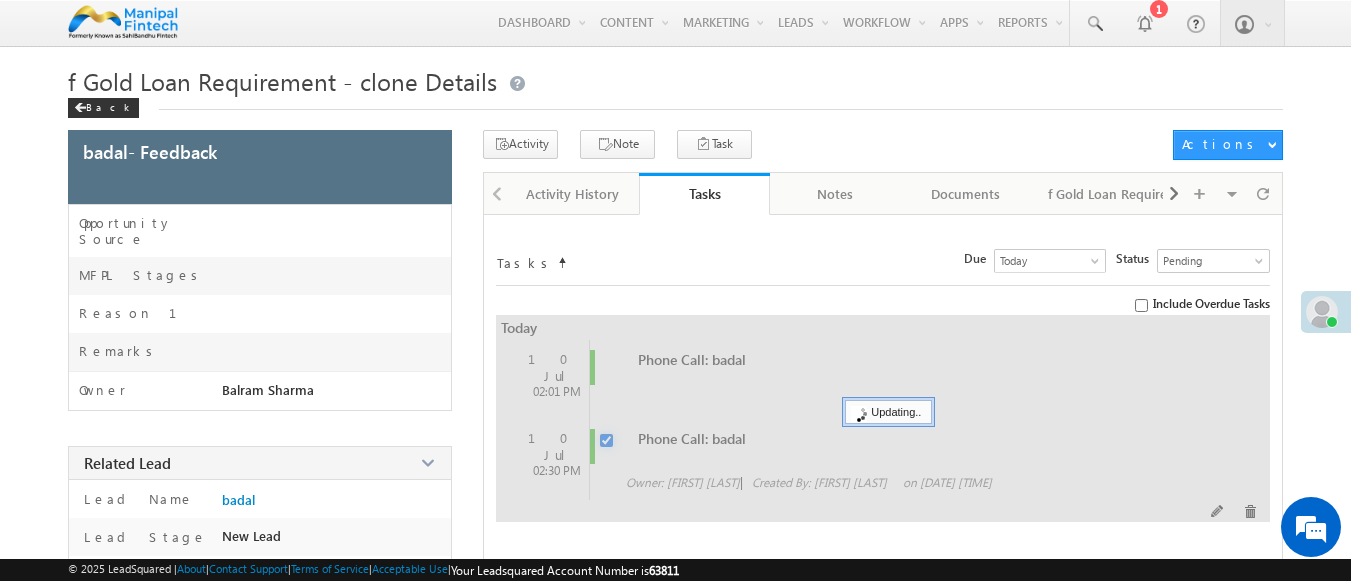 checkbox on "false" 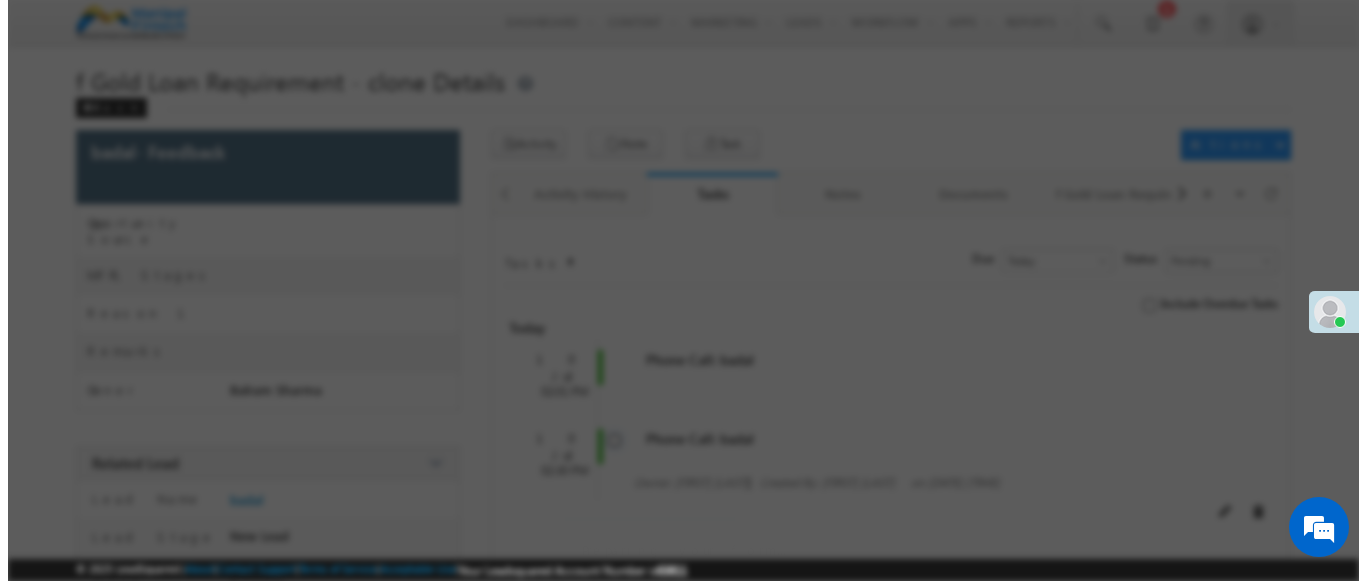 scroll, scrollTop: 0, scrollLeft: 0, axis: both 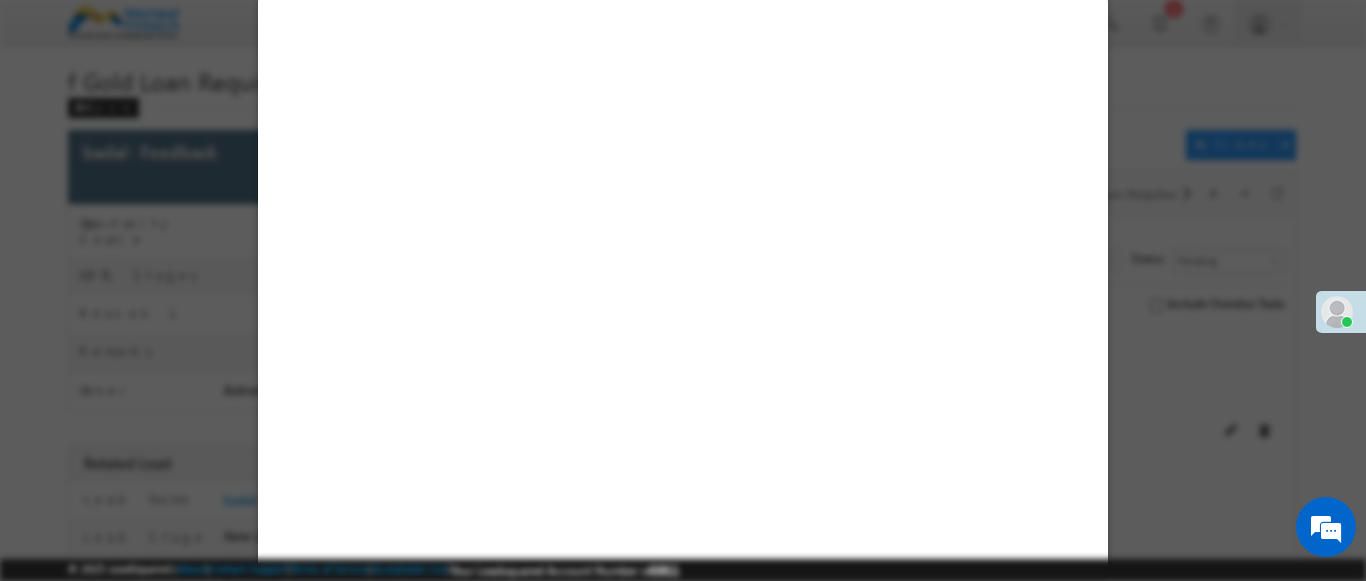 select on "Feedback" 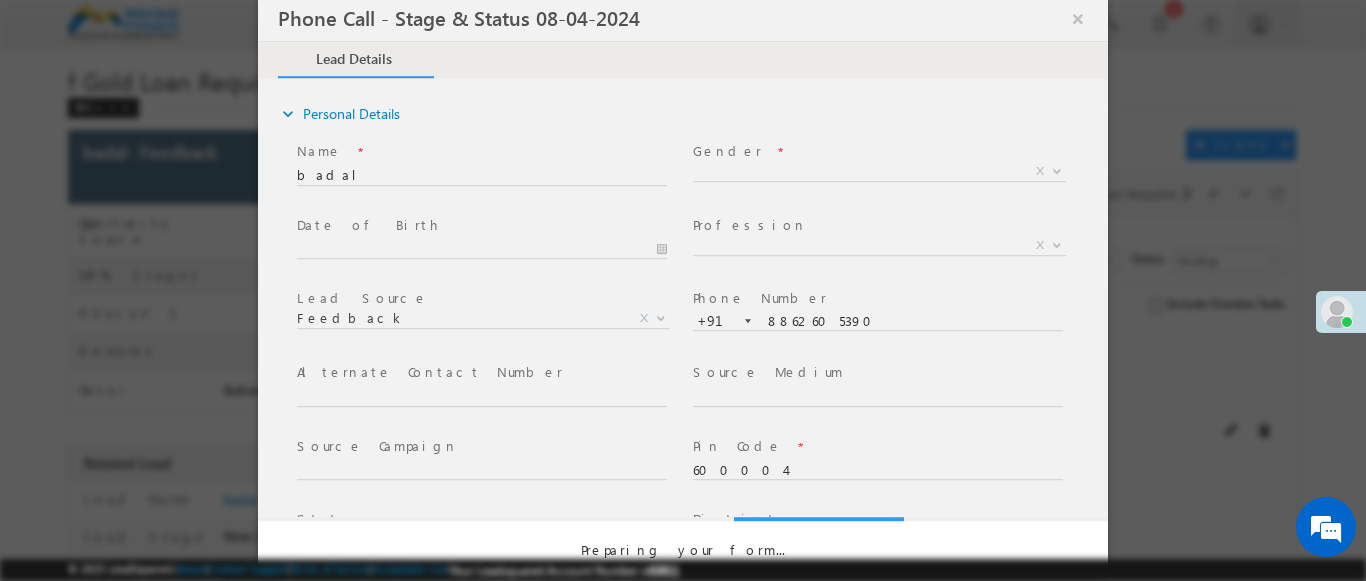 select on "Open" 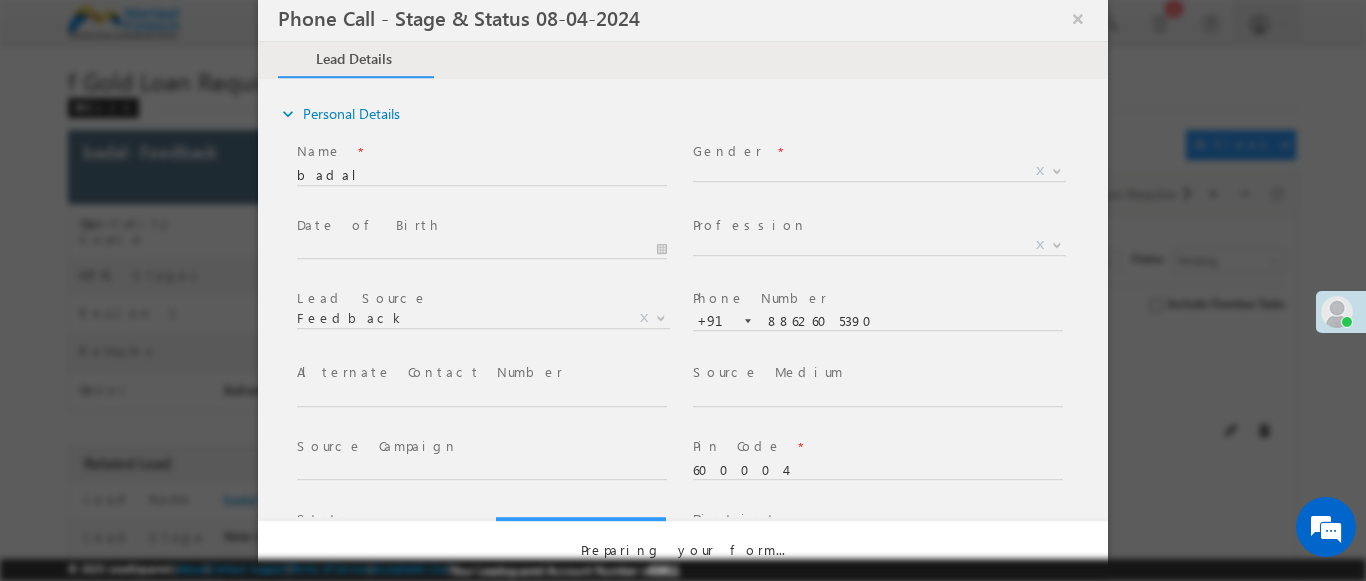 scroll, scrollTop: 0, scrollLeft: 0, axis: both 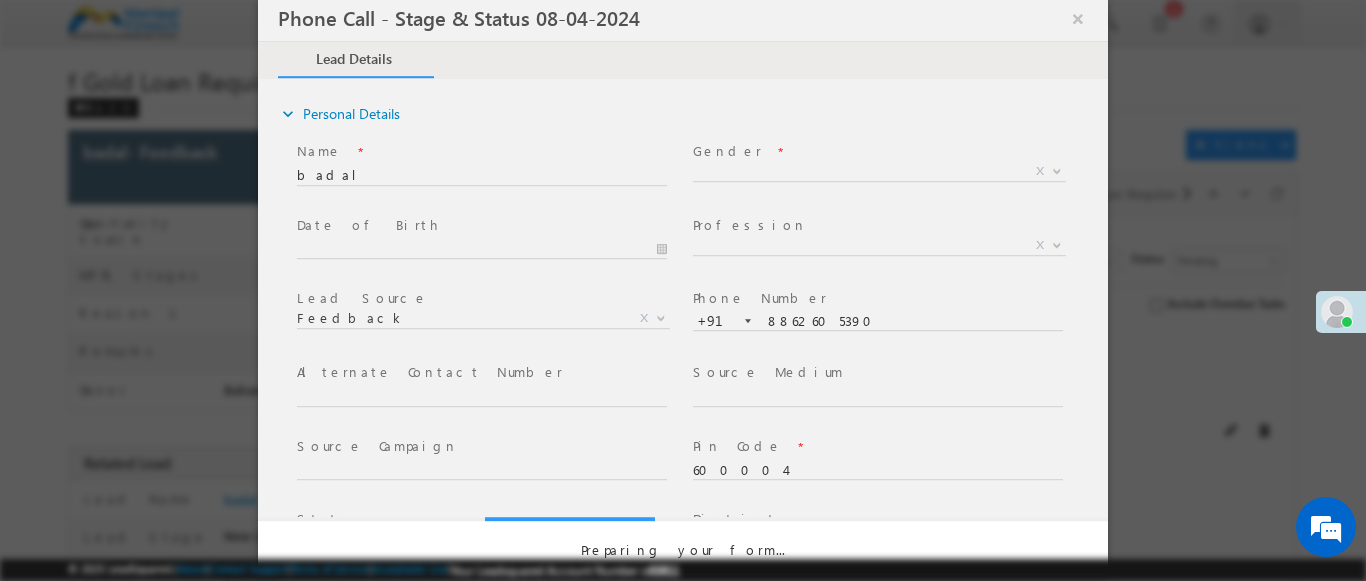 select on "Fresh Lead" 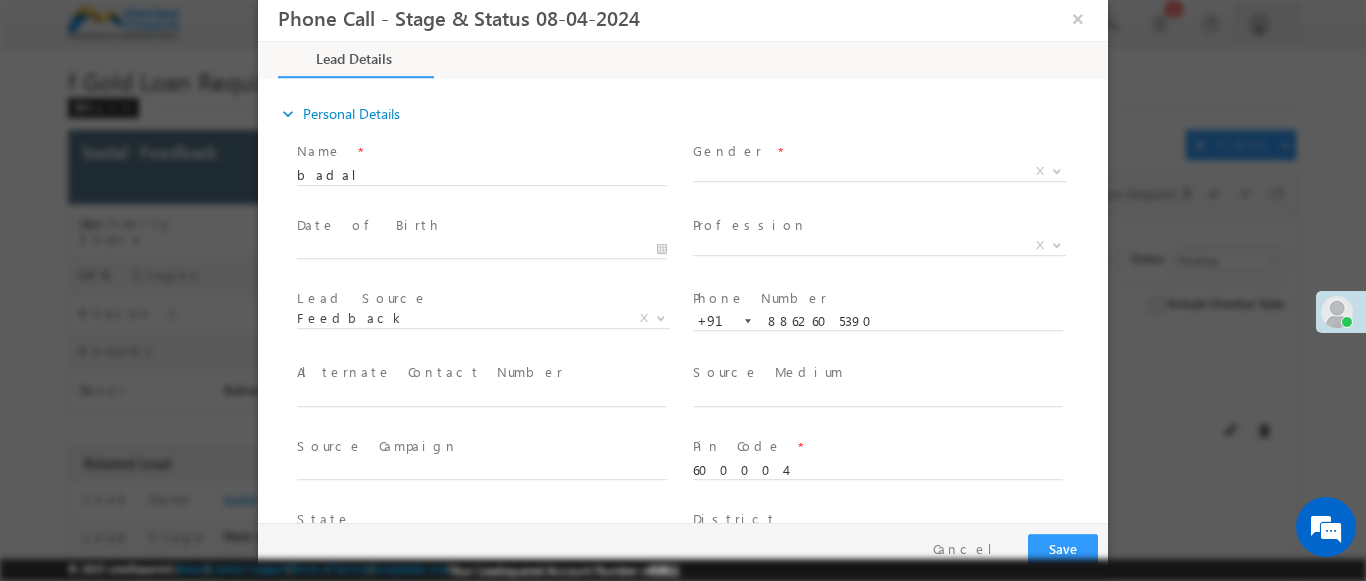 type on "07/10/25 2:00 PM" 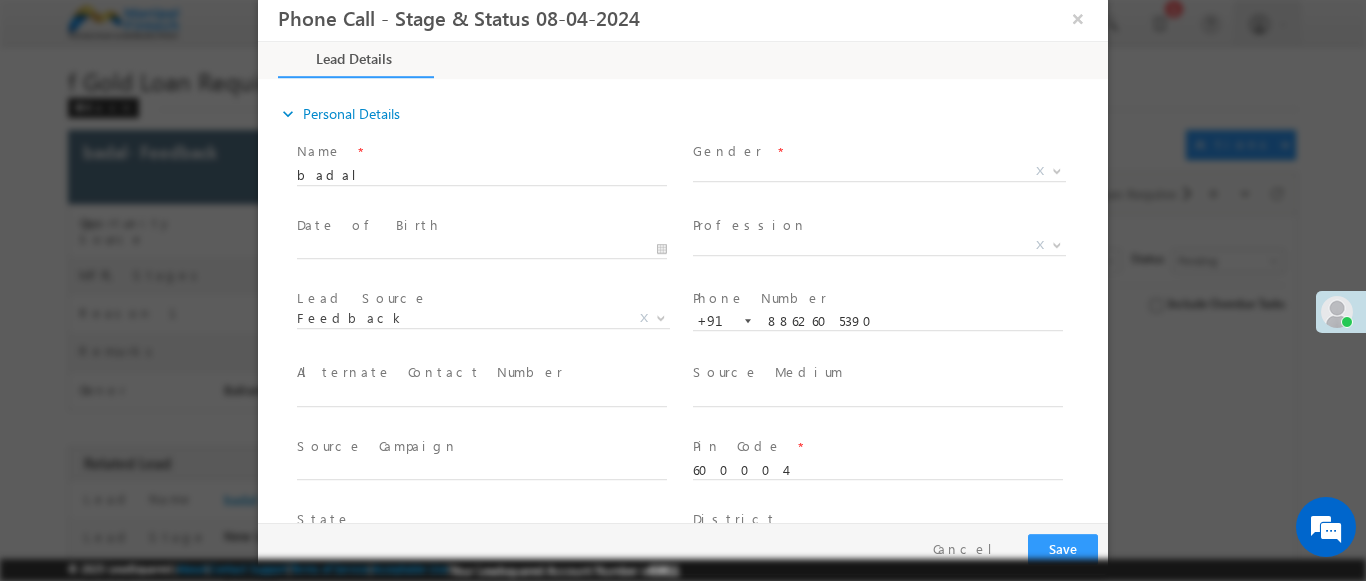 click at bounding box center (1057, 170) 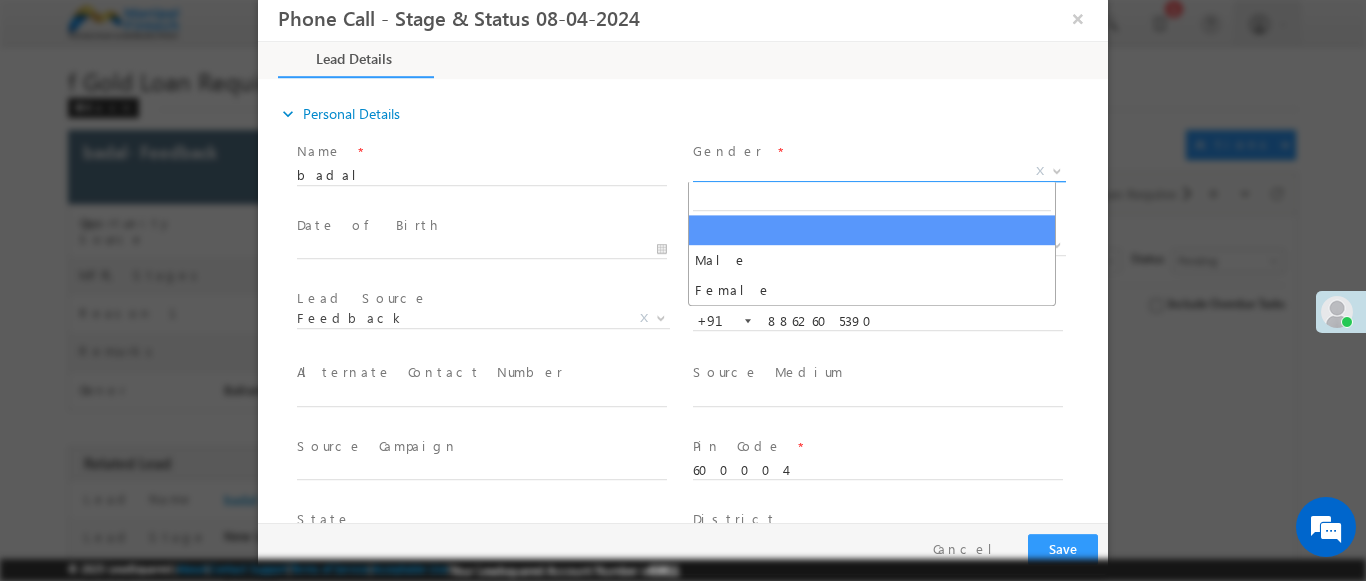 select on "Male" 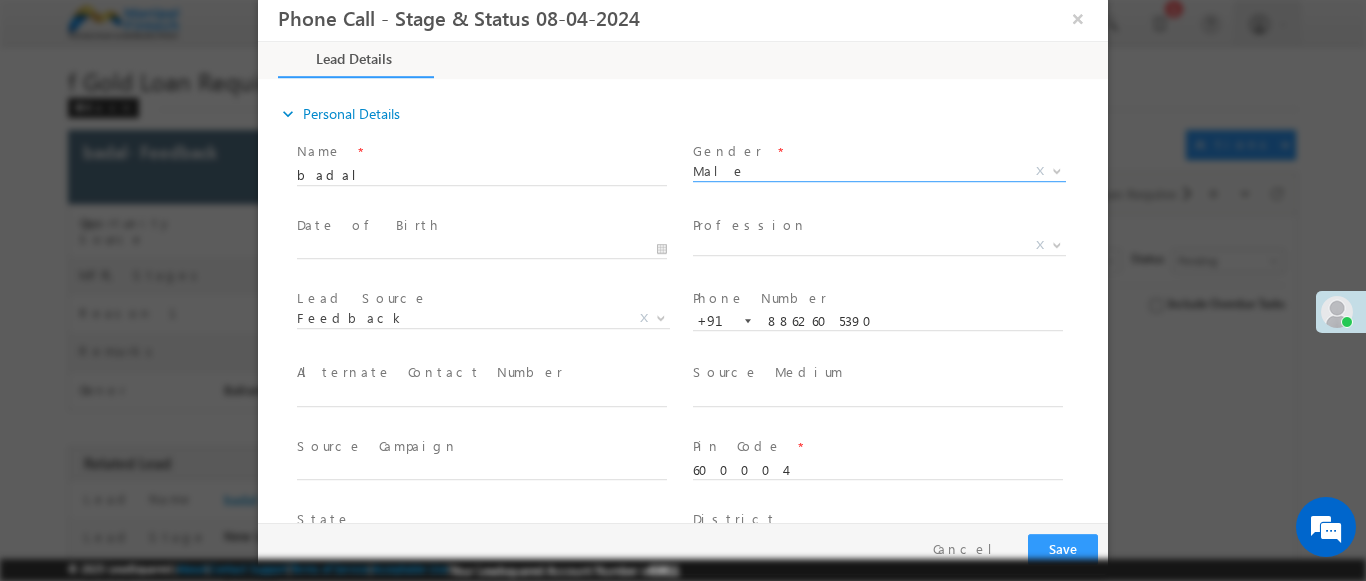 scroll, scrollTop: 3, scrollLeft: 0, axis: vertical 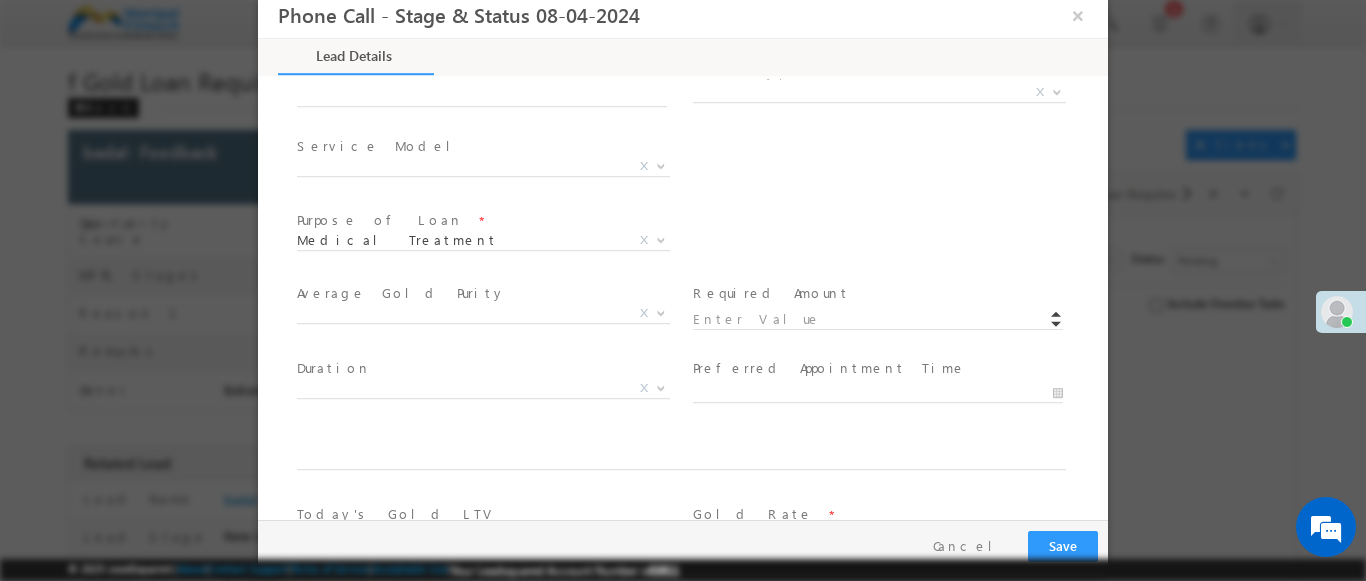click at bounding box center (1057, 91) 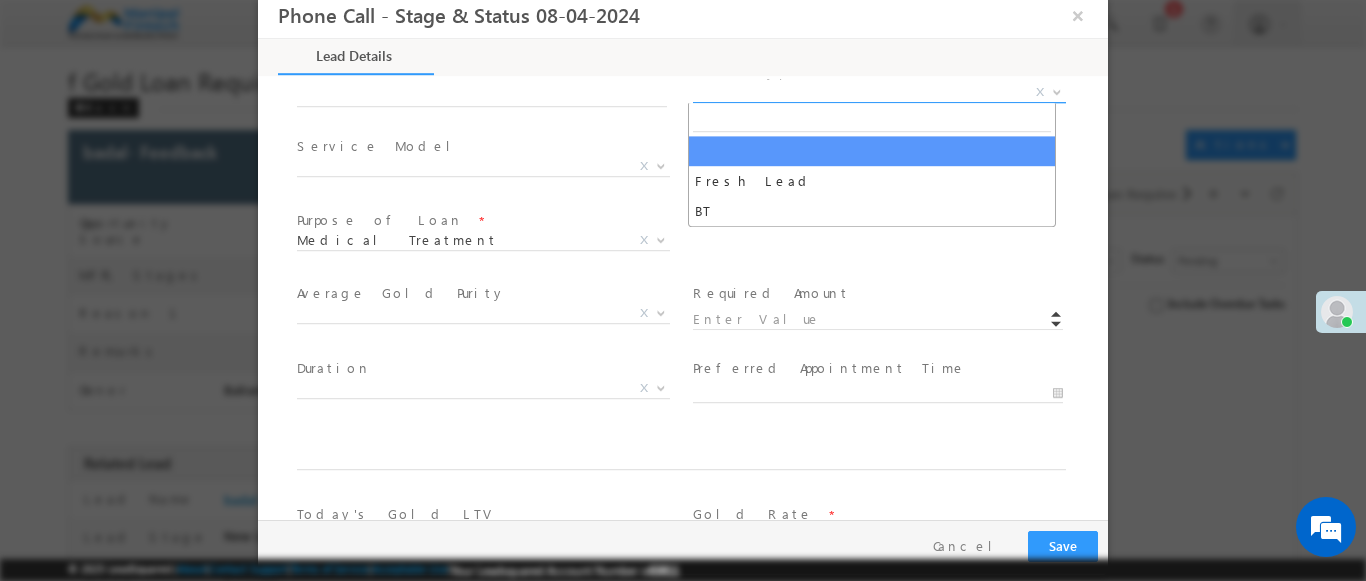 select on "BT" 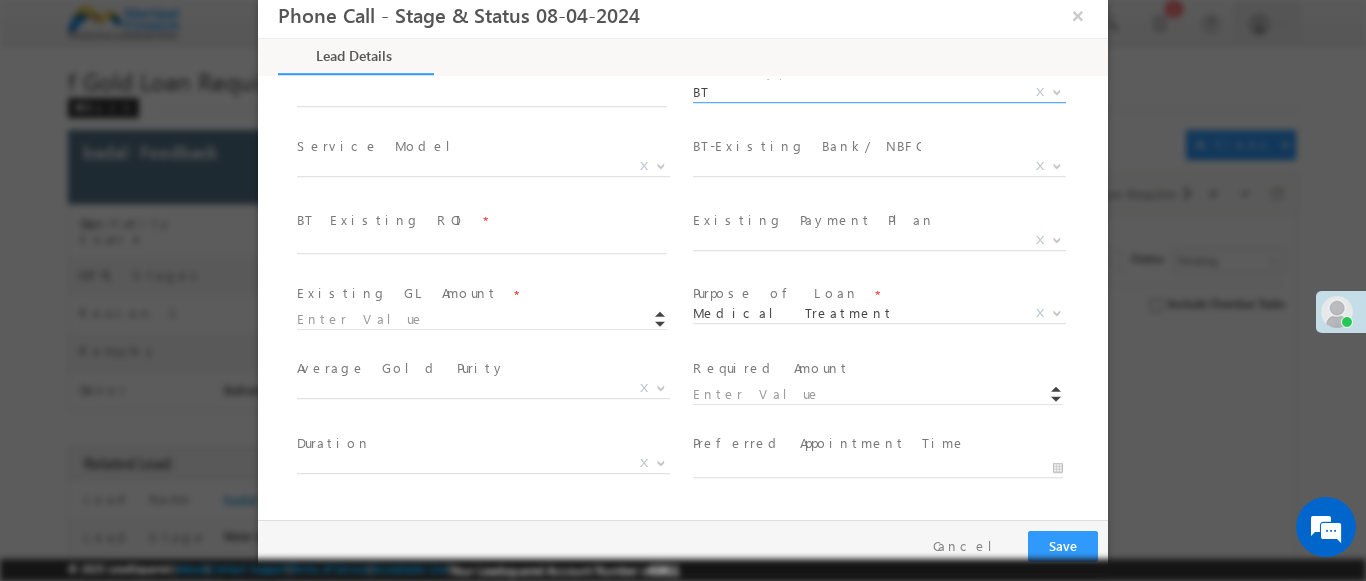 click at bounding box center (661, 165) 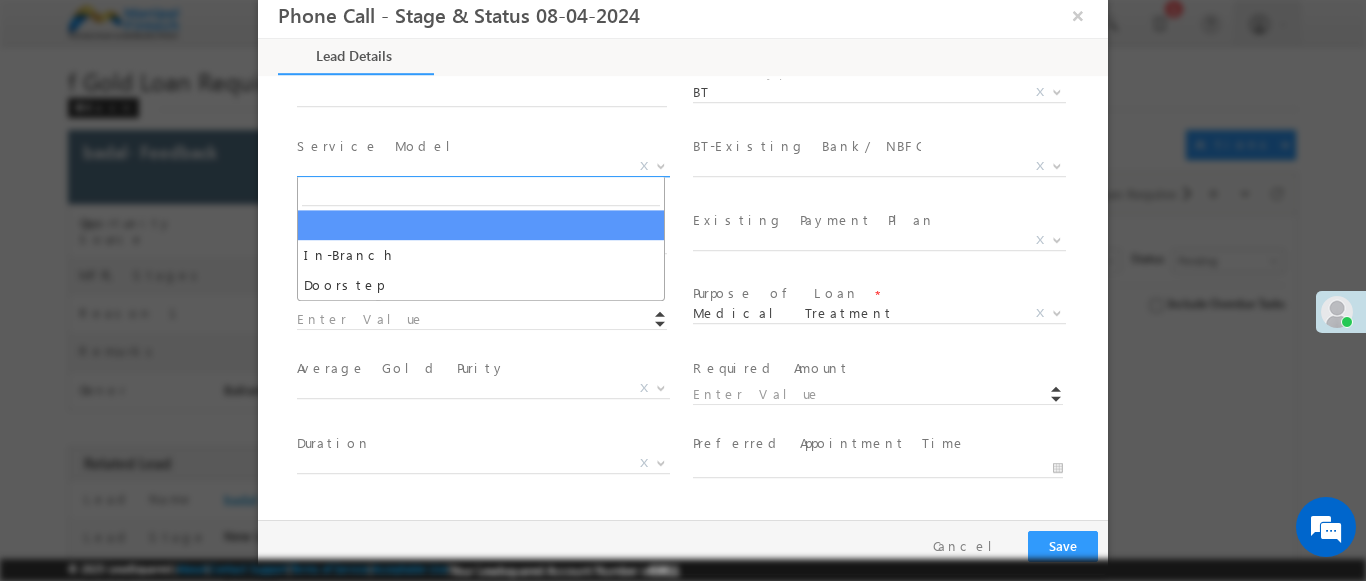 select on "In-Branch" 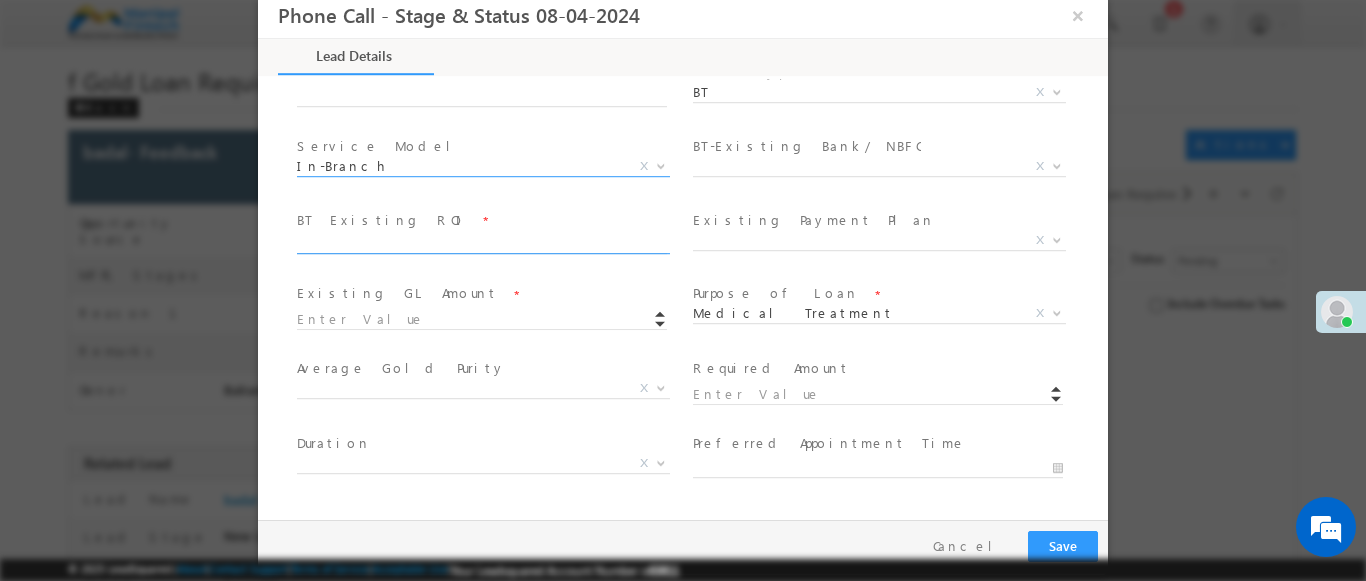 scroll, scrollTop: 1243, scrollLeft: 0, axis: vertical 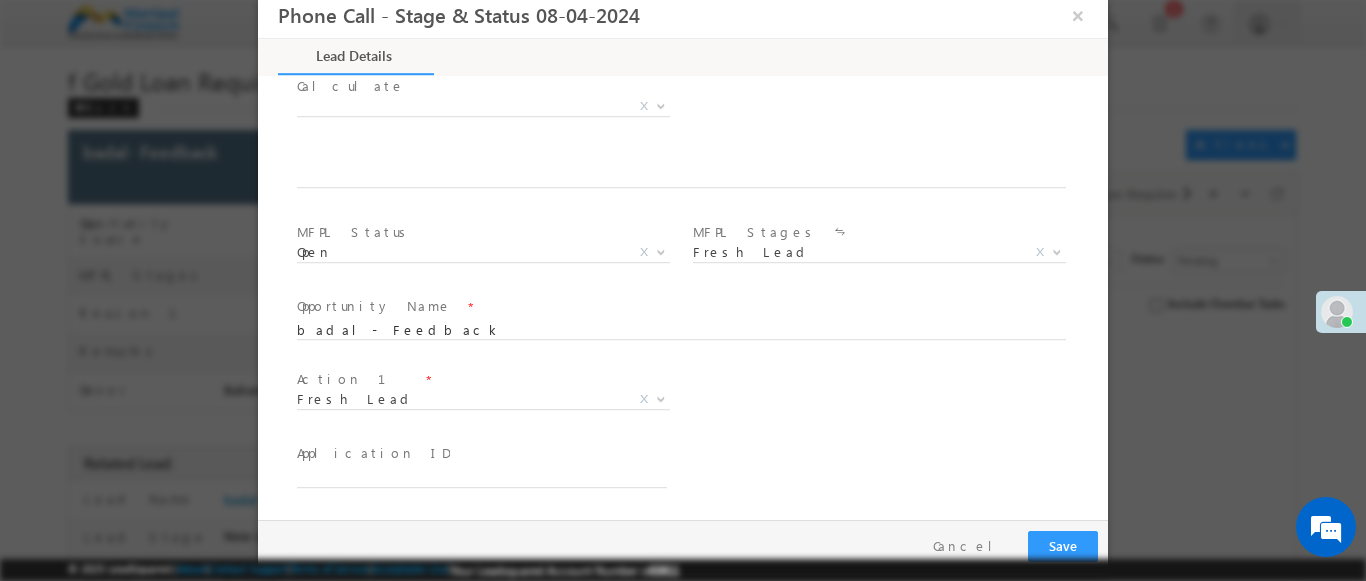click at bounding box center [661, 398] 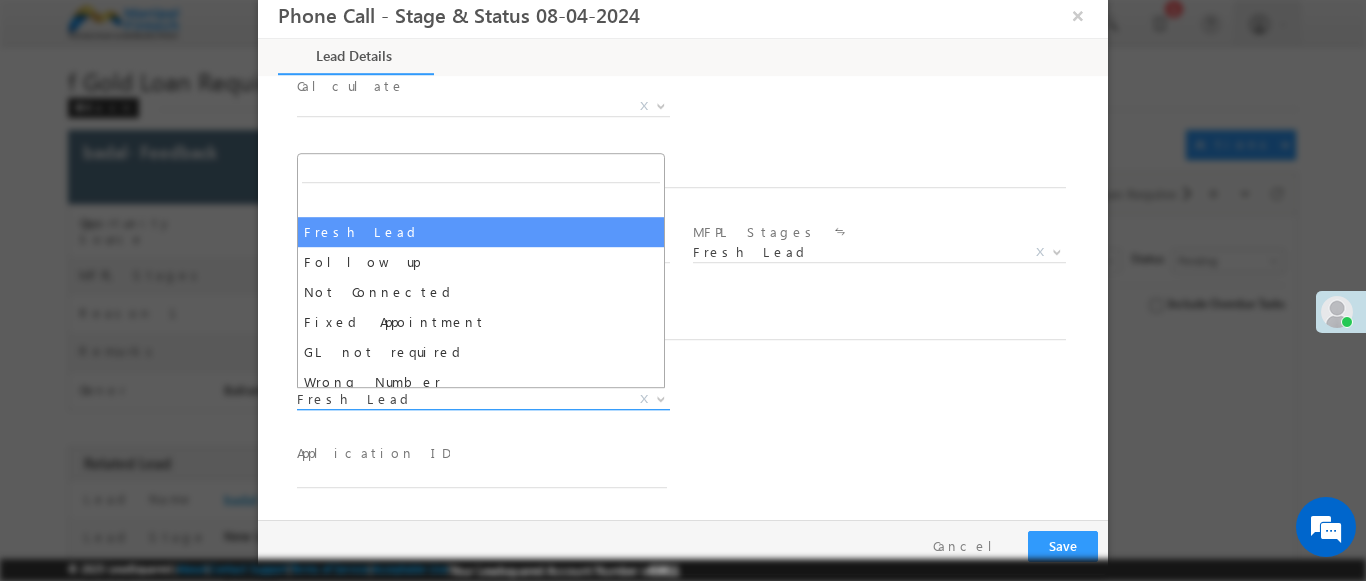 scroll, scrollTop: 120, scrollLeft: 0, axis: vertical 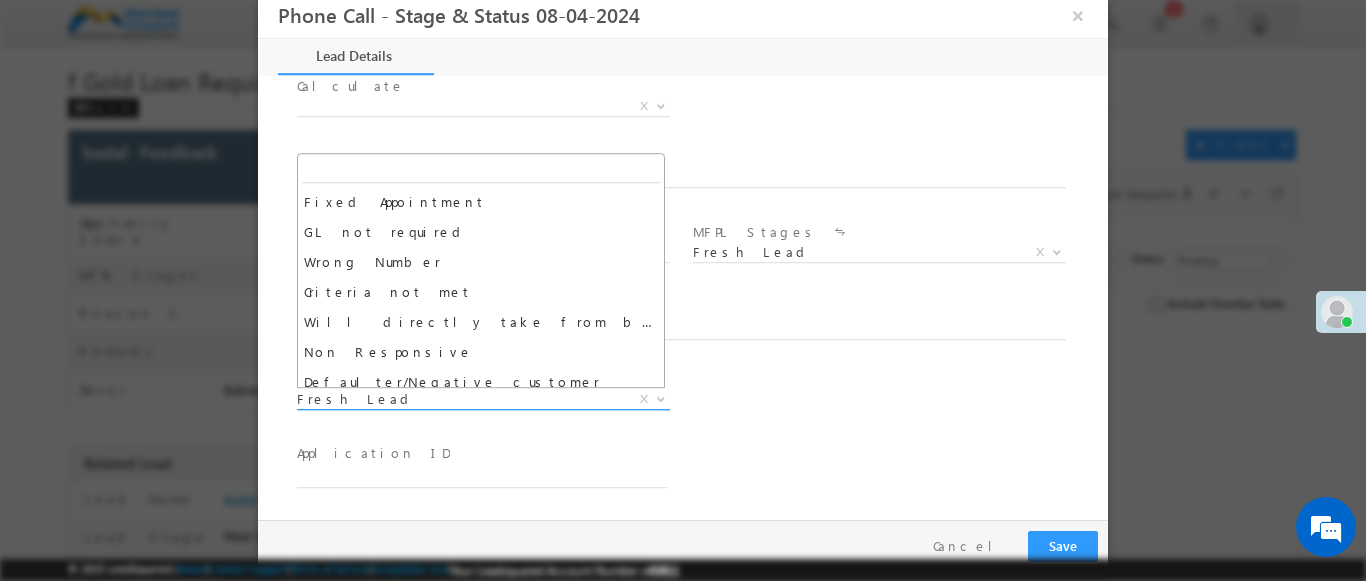 select on "Fixed Appointment" 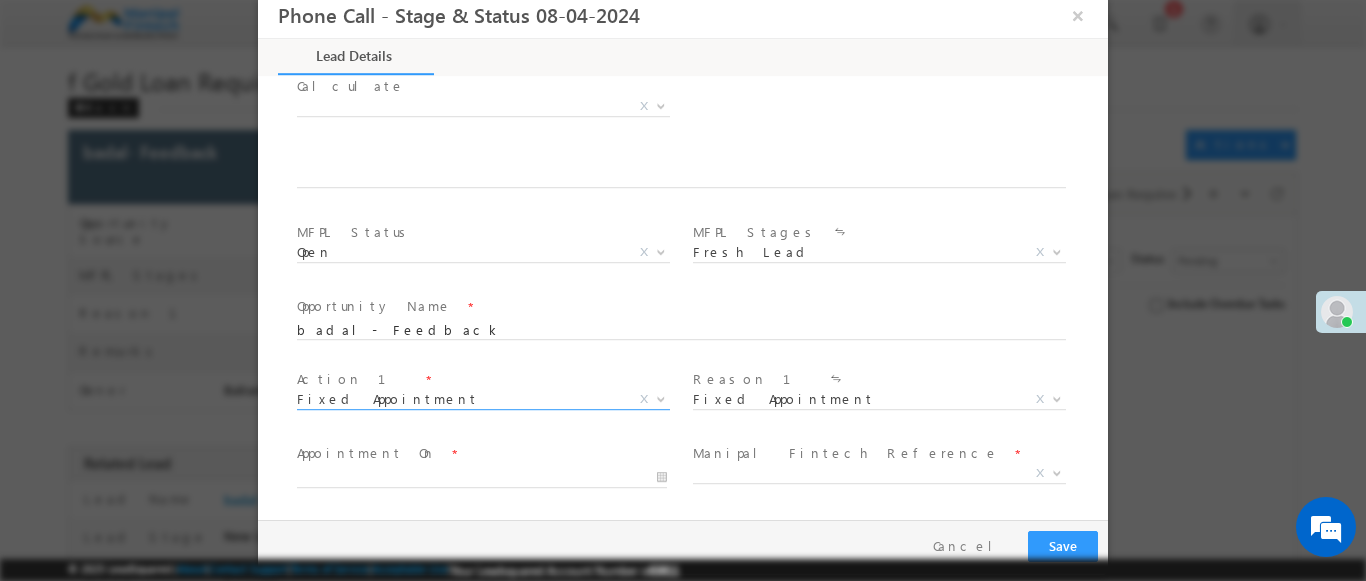 scroll, scrollTop: 739, scrollLeft: 0, axis: vertical 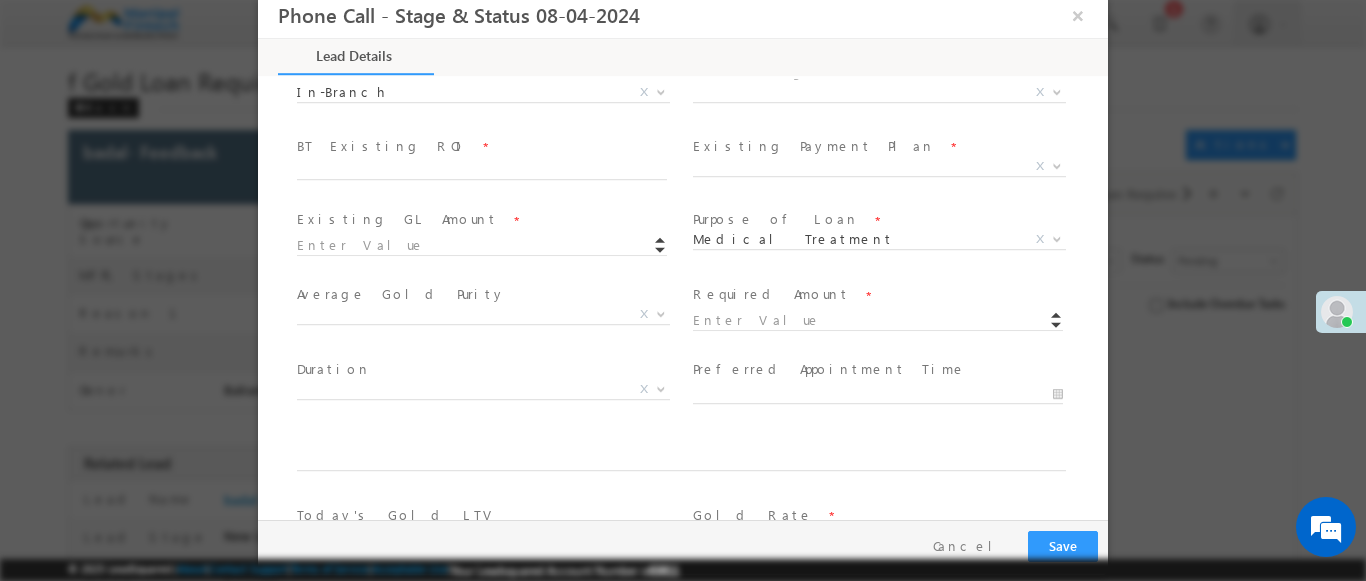click at bounding box center [1057, 91] 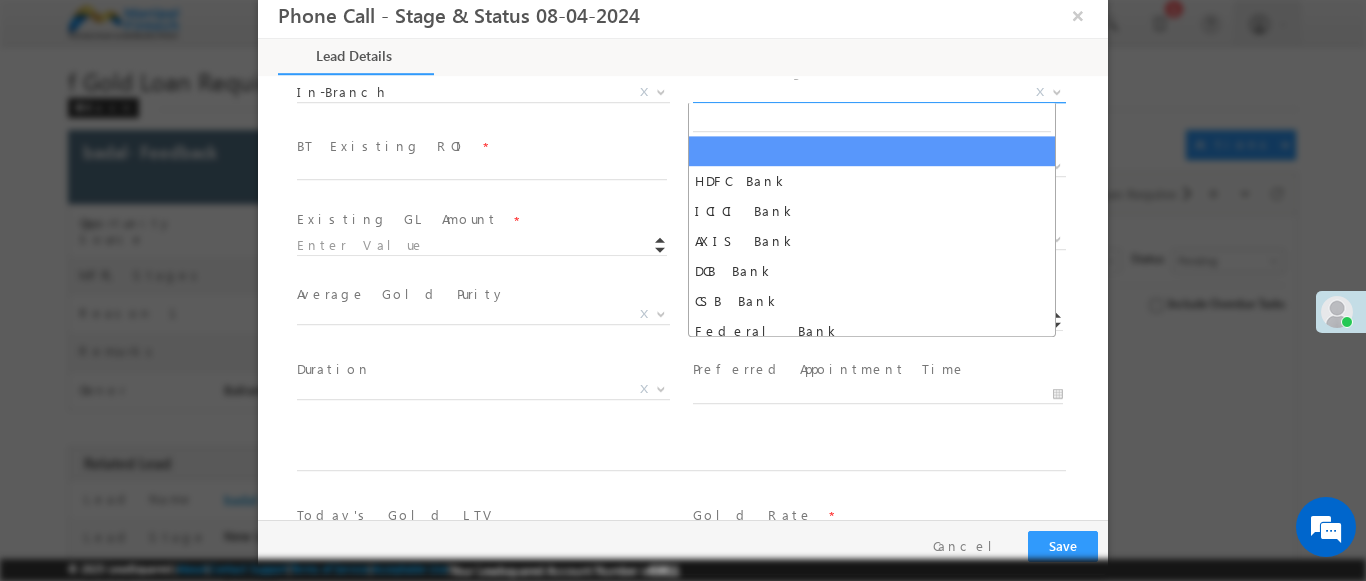 select on "AXIS Bank" 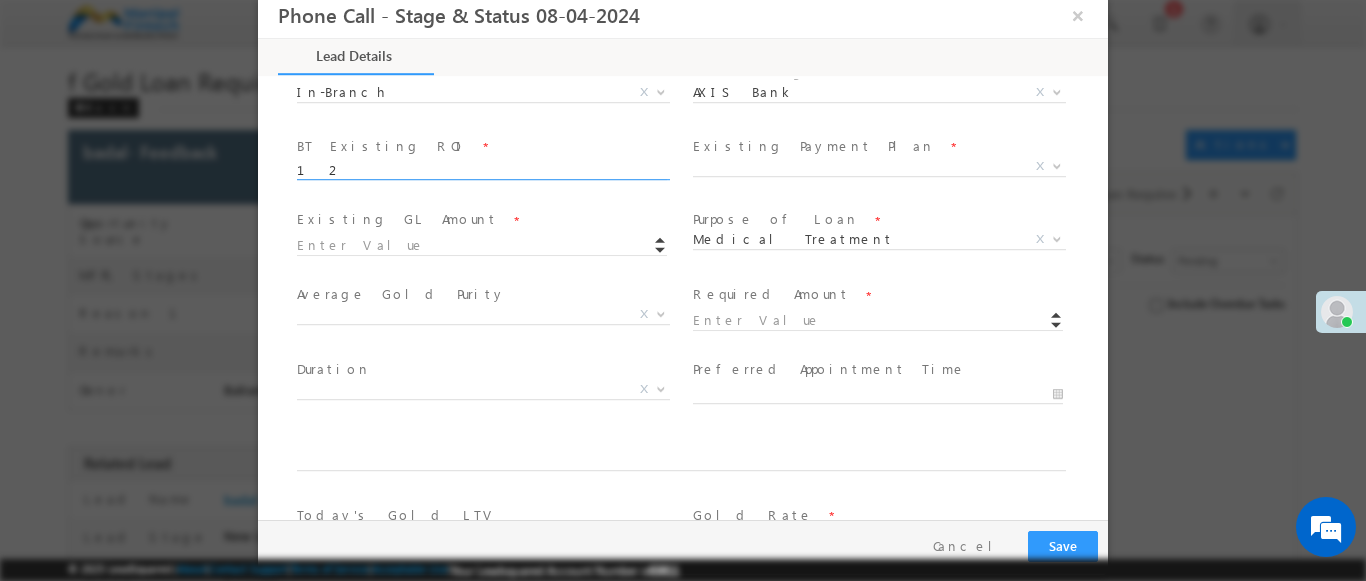 scroll, scrollTop: 813, scrollLeft: 0, axis: vertical 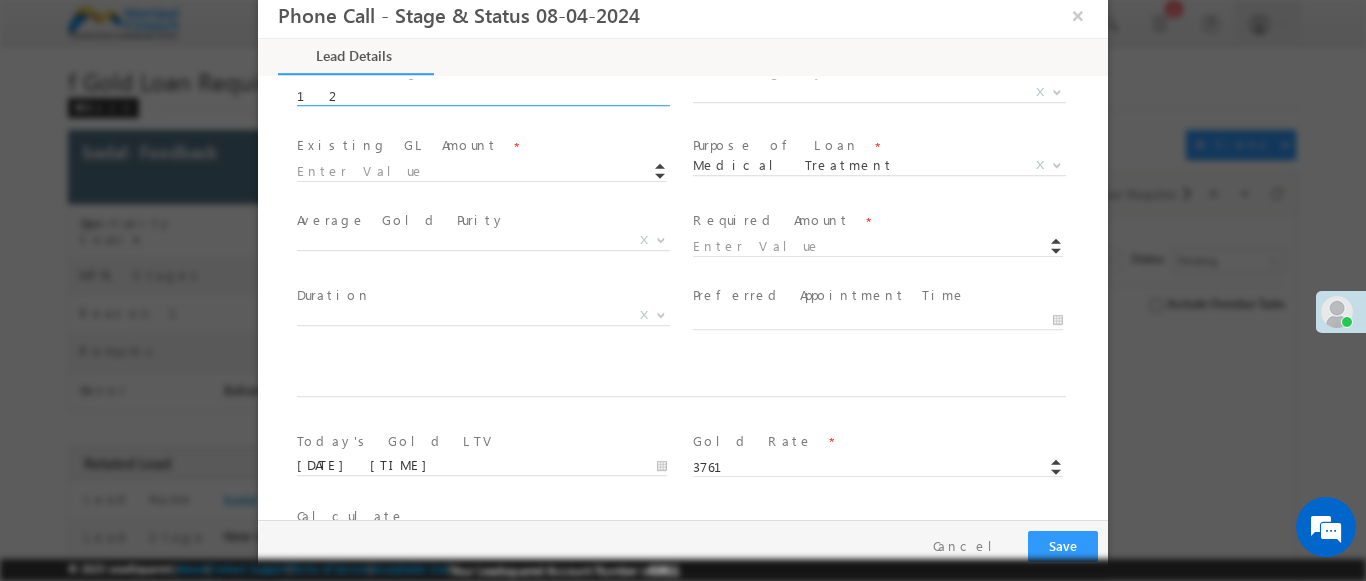 type on "12" 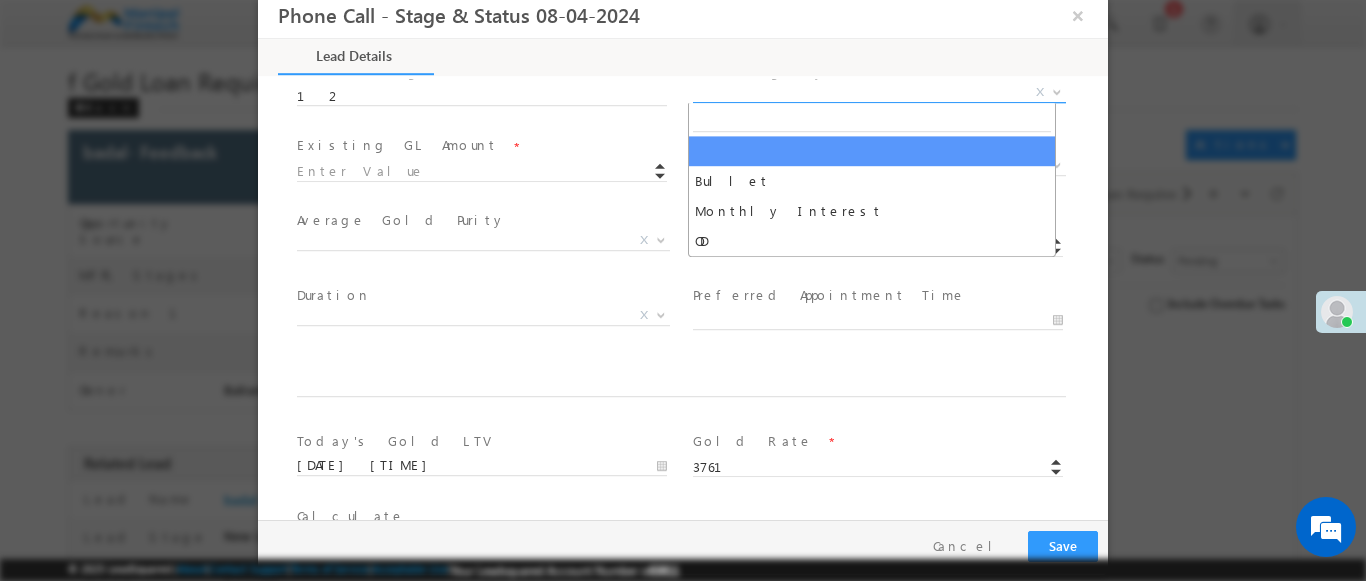 select on "Monthly Interest" 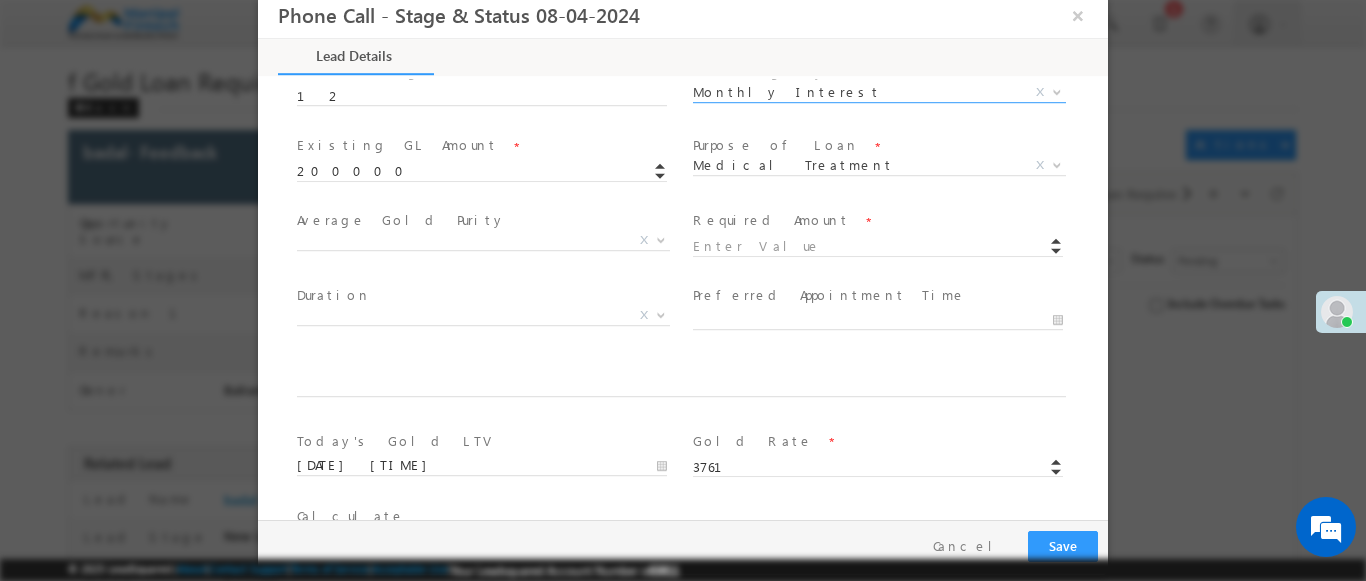 scroll, scrollTop: 3, scrollLeft: 0, axis: vertical 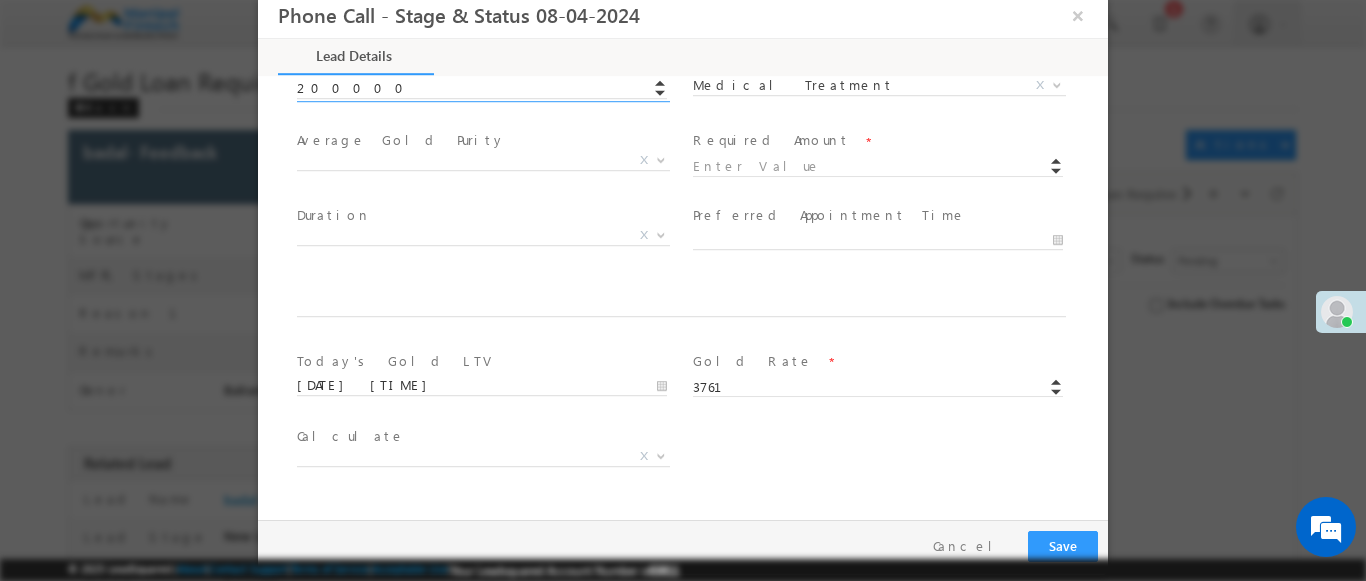 type on "200000.00" 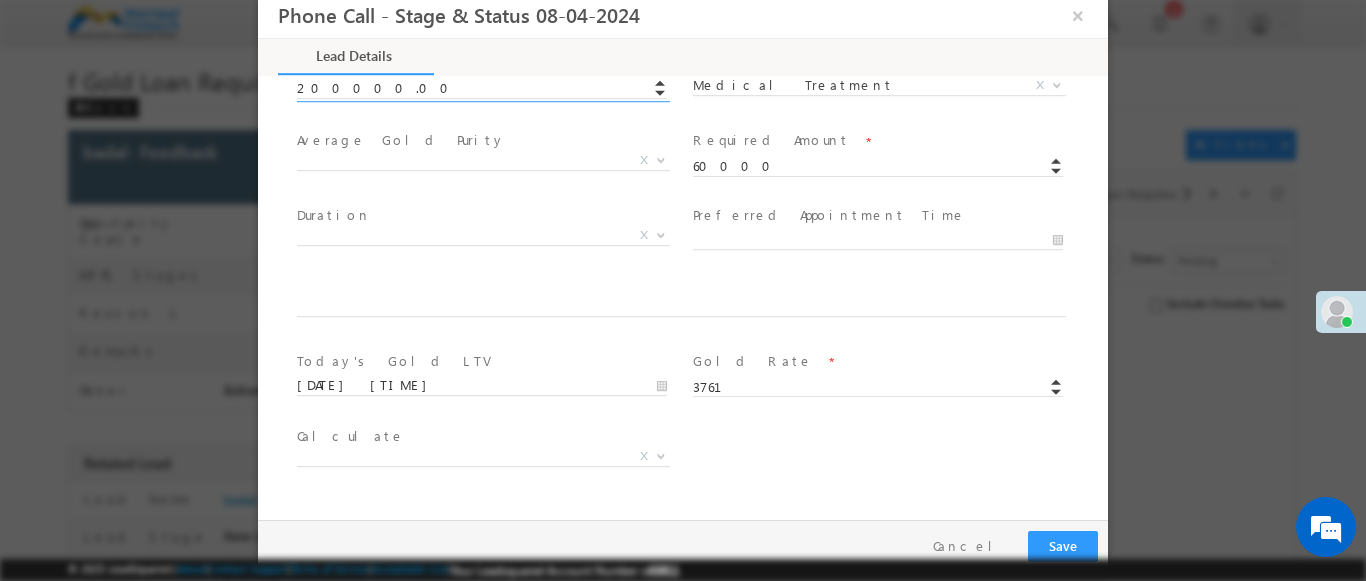 scroll, scrollTop: 3, scrollLeft: 0, axis: vertical 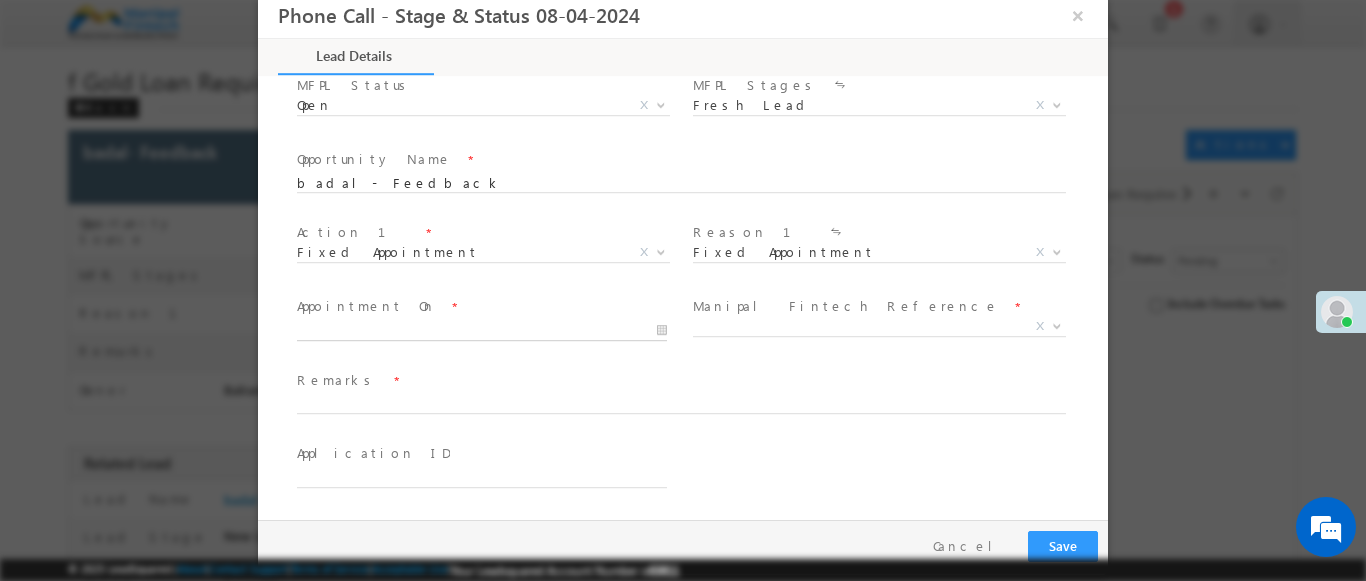 click at bounding box center [482, 331] 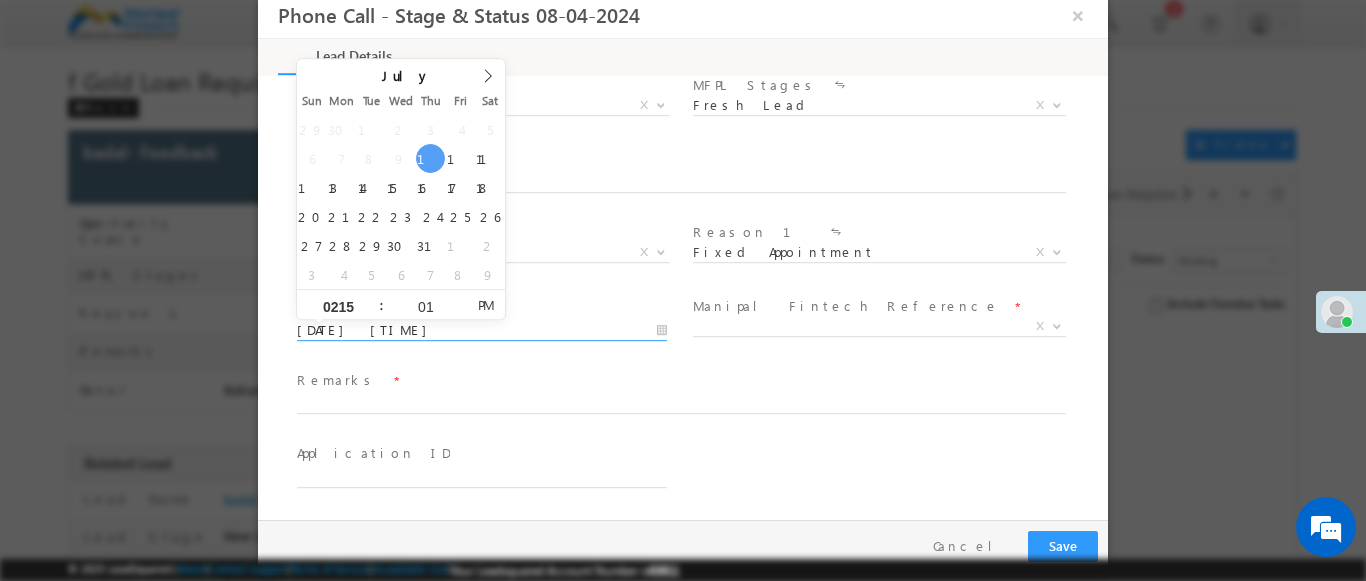 type on "0215" 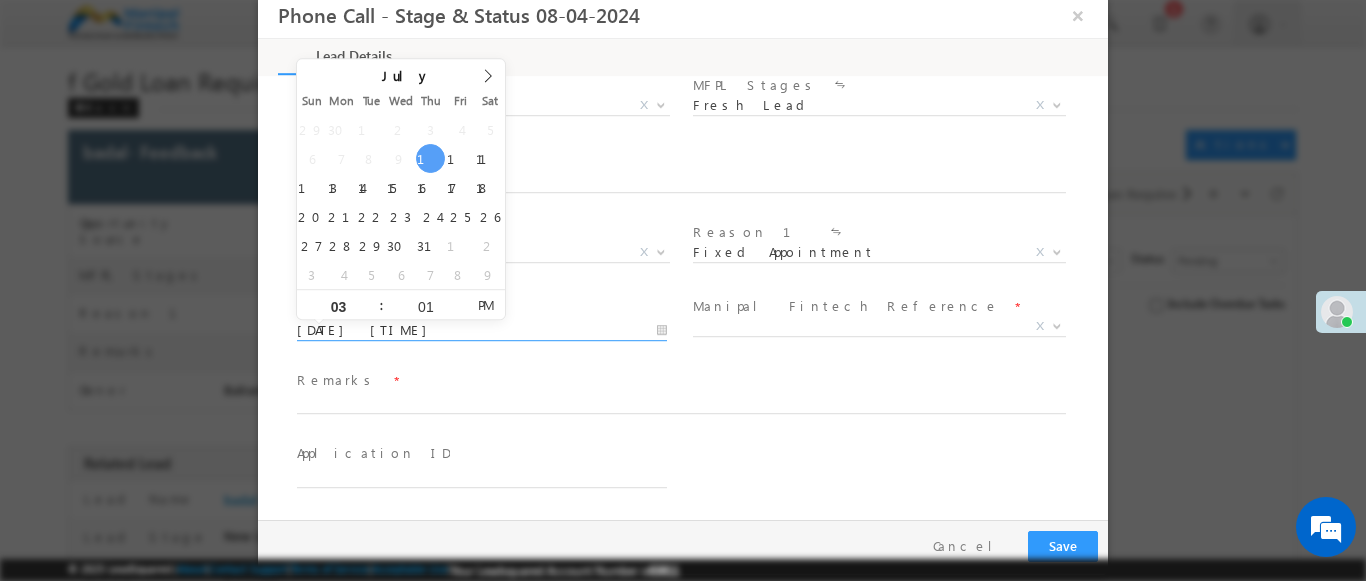 click at bounding box center (1057, 325) 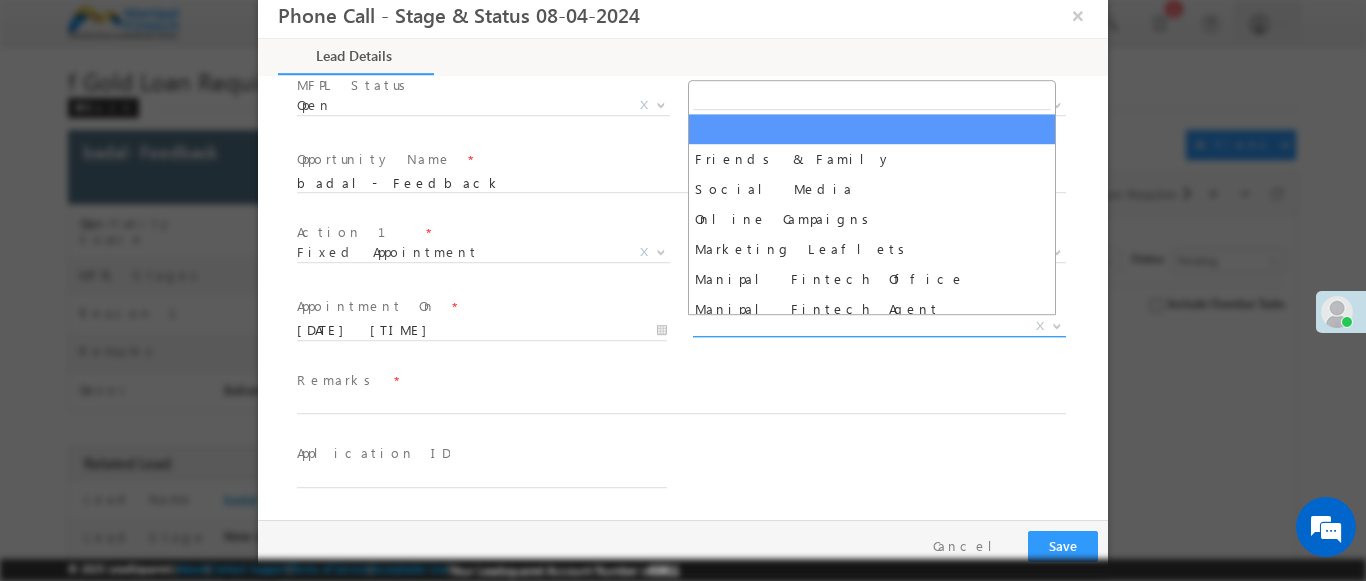 select on "Friends & Family" 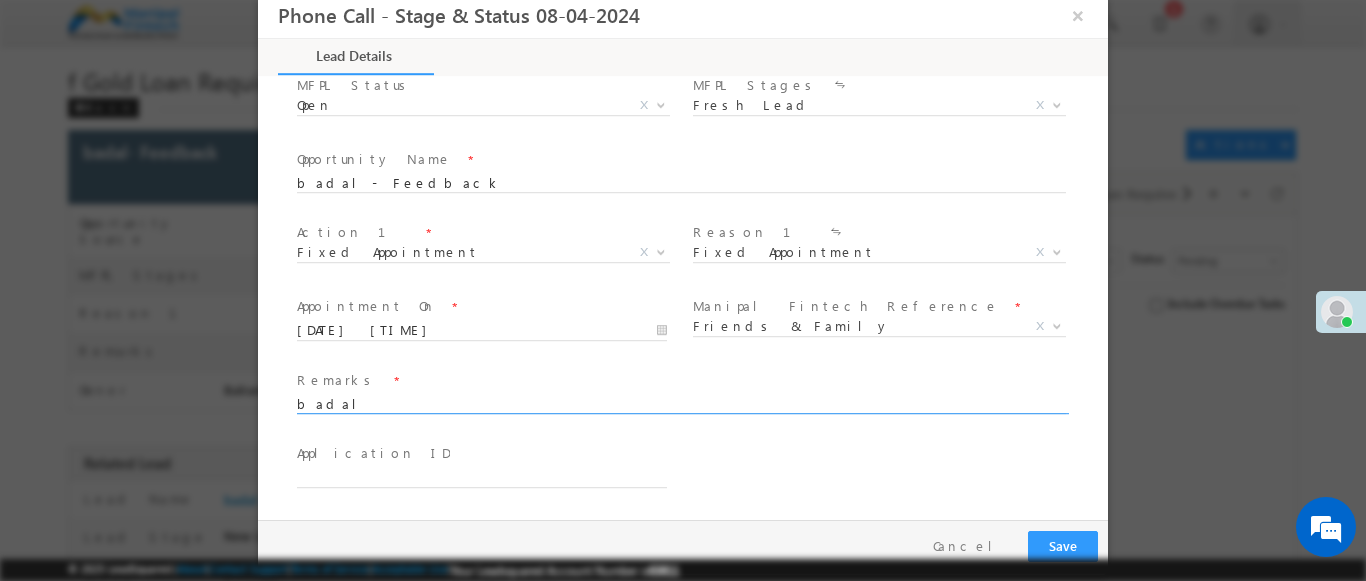 type on "badal" 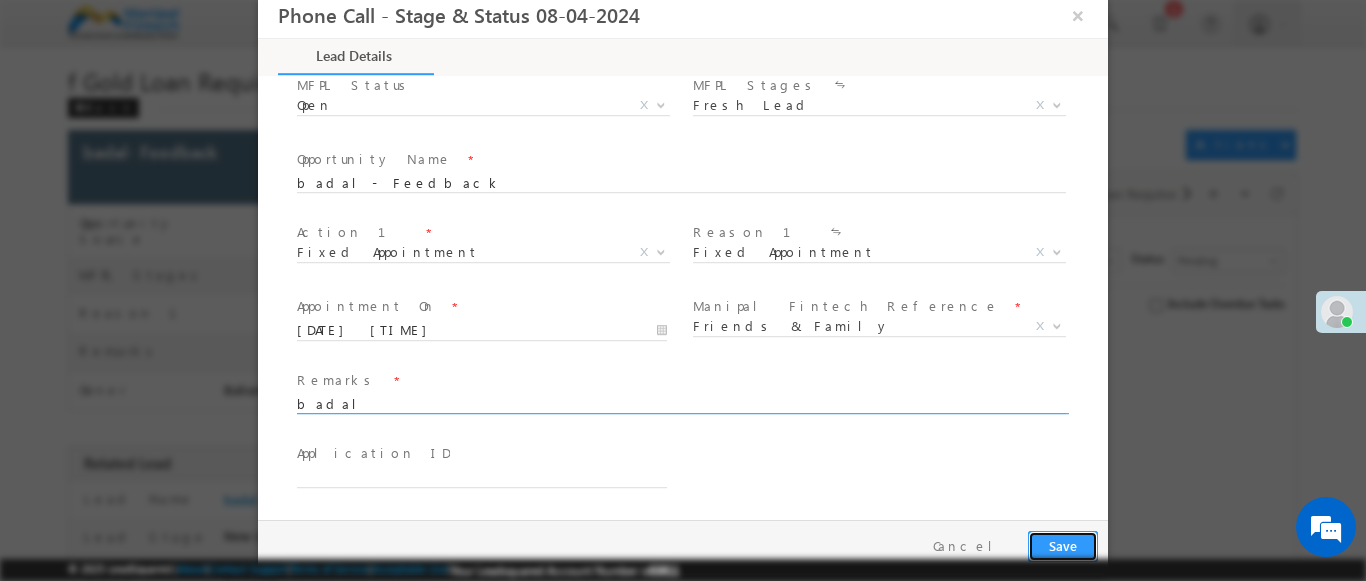 click on "Save" at bounding box center [1063, 546] 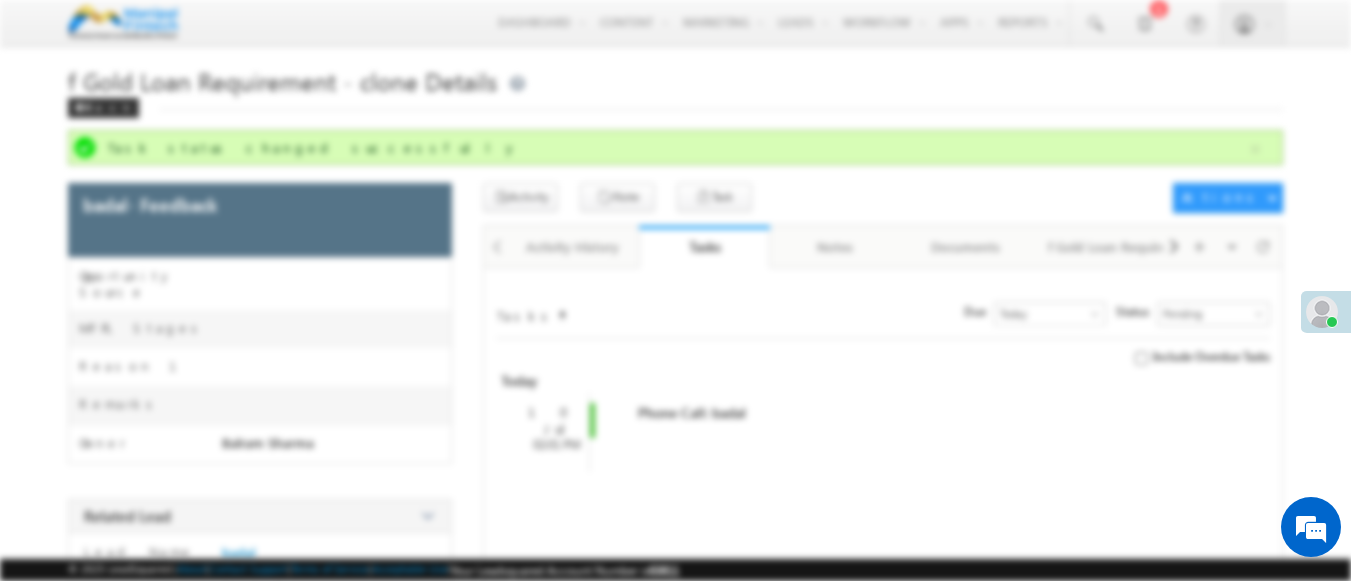 scroll, scrollTop: 0, scrollLeft: 0, axis: both 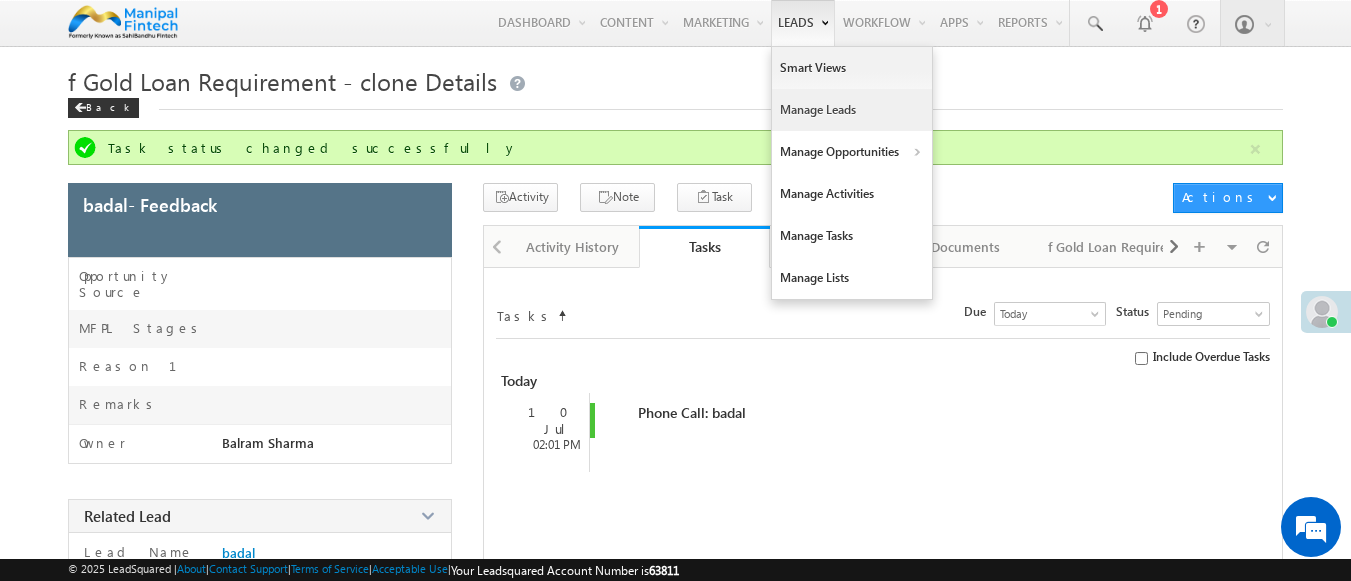 click on "Manage Leads" at bounding box center [852, 110] 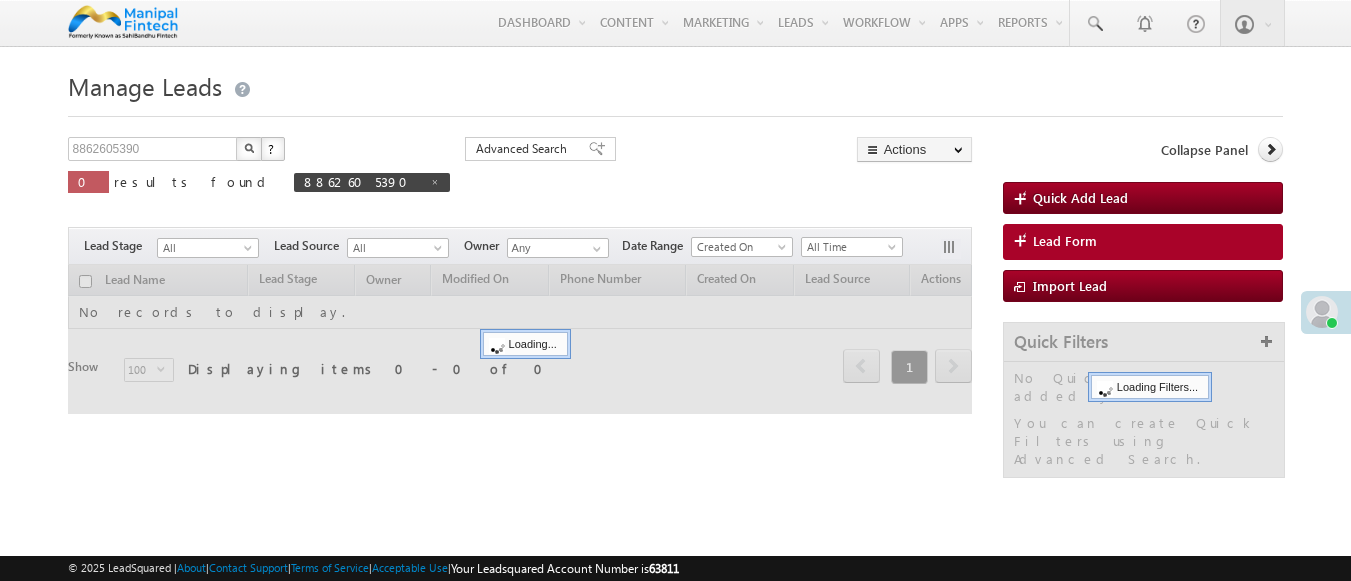 scroll, scrollTop: 0, scrollLeft: 0, axis: both 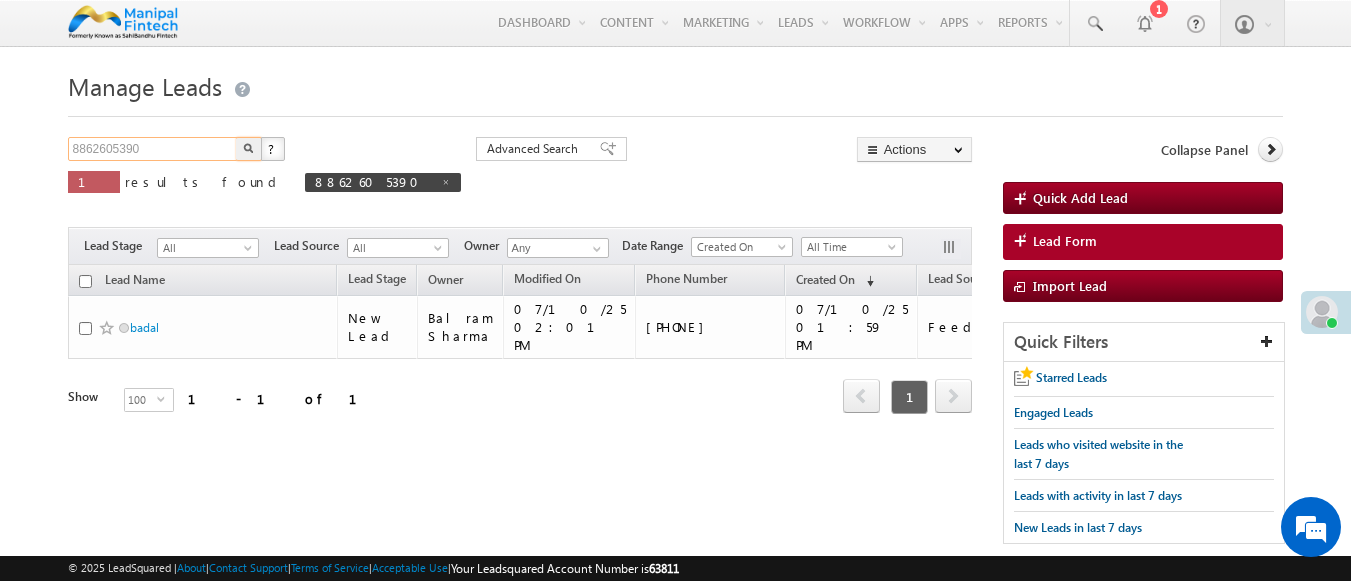 click on "8862605390" at bounding box center [153, 149] 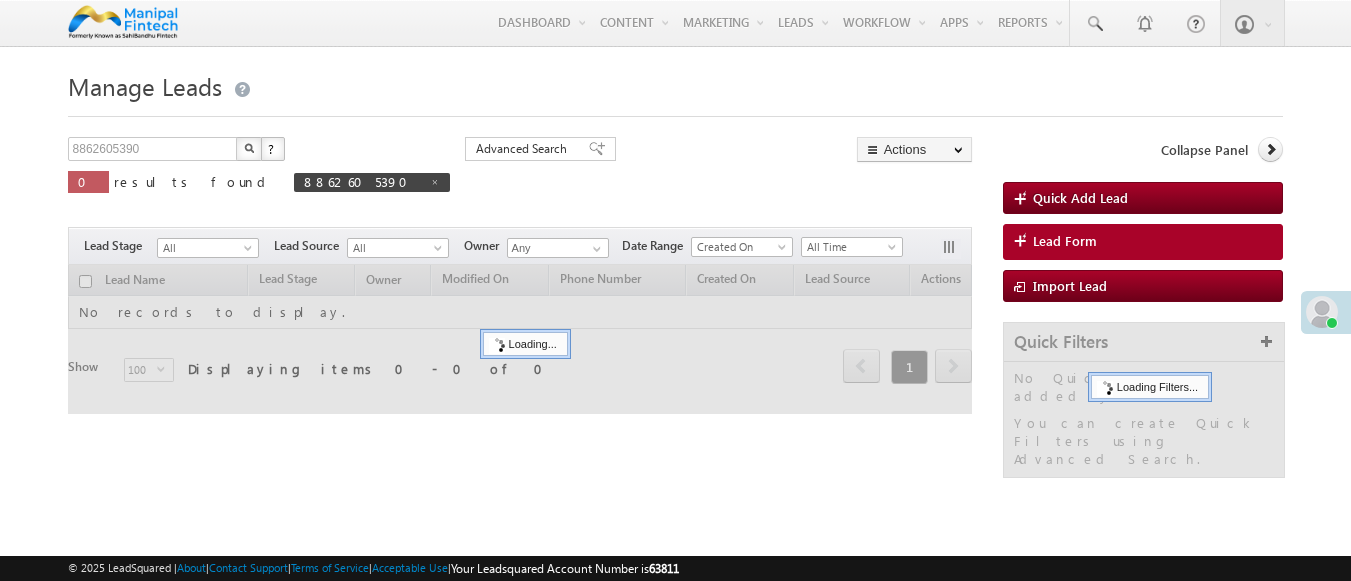 scroll, scrollTop: 0, scrollLeft: 0, axis: both 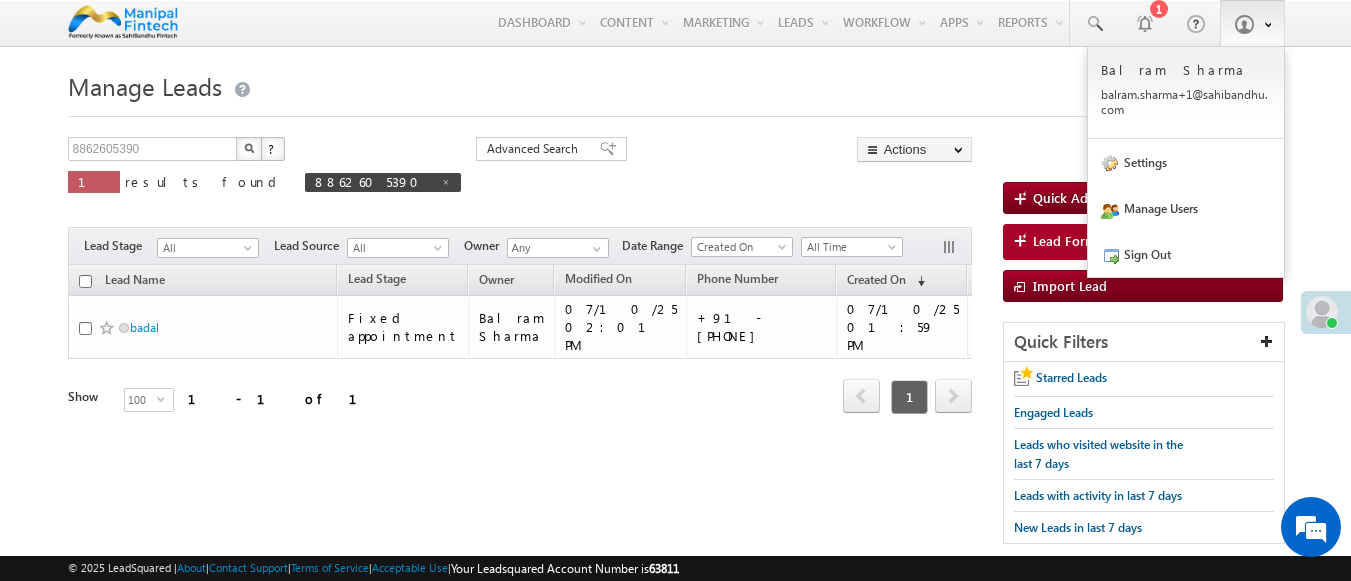 click at bounding box center [1252, 23] 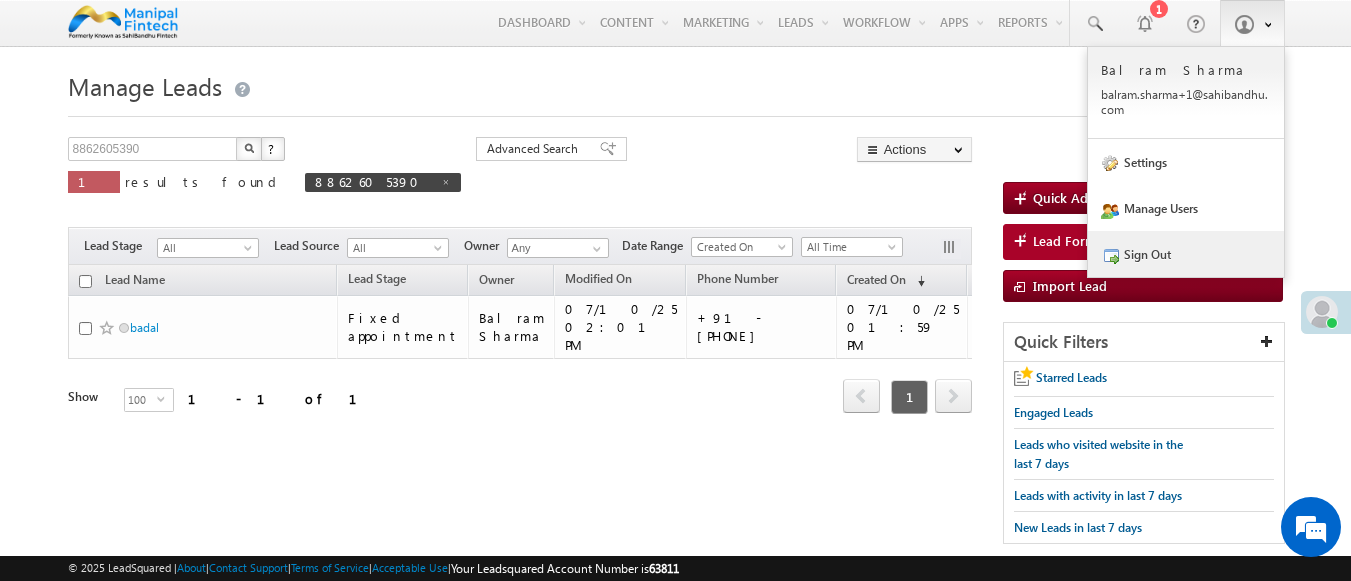 click on "Sign Out" at bounding box center [1186, 254] 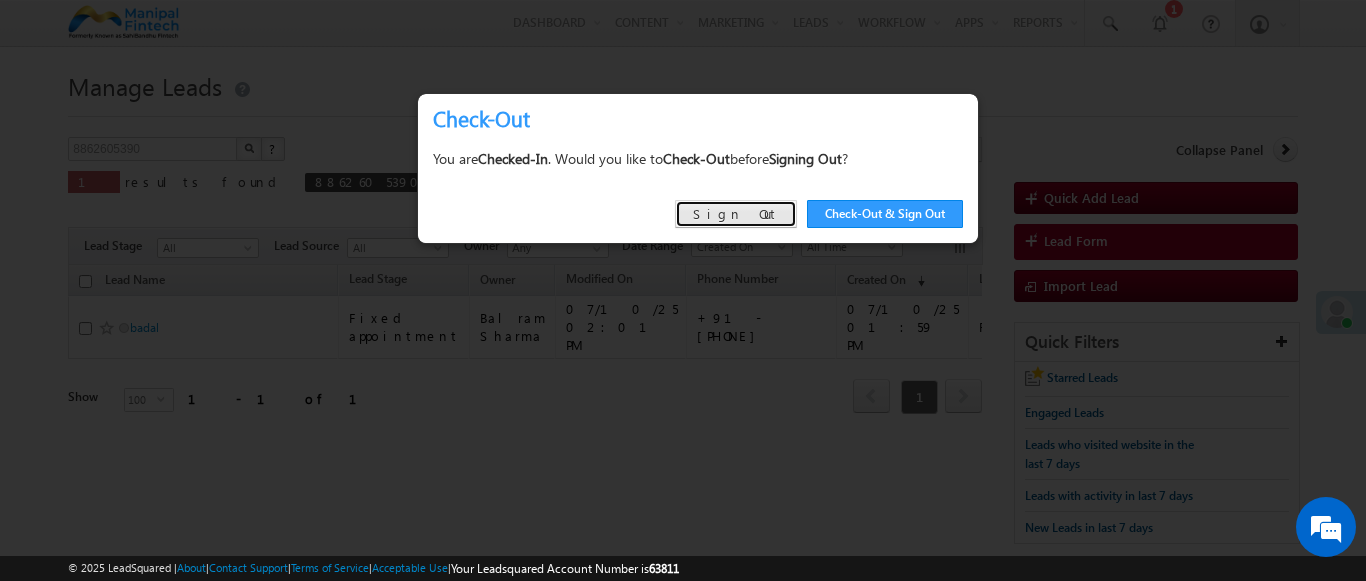 click on "Sign Out" at bounding box center [736, 214] 